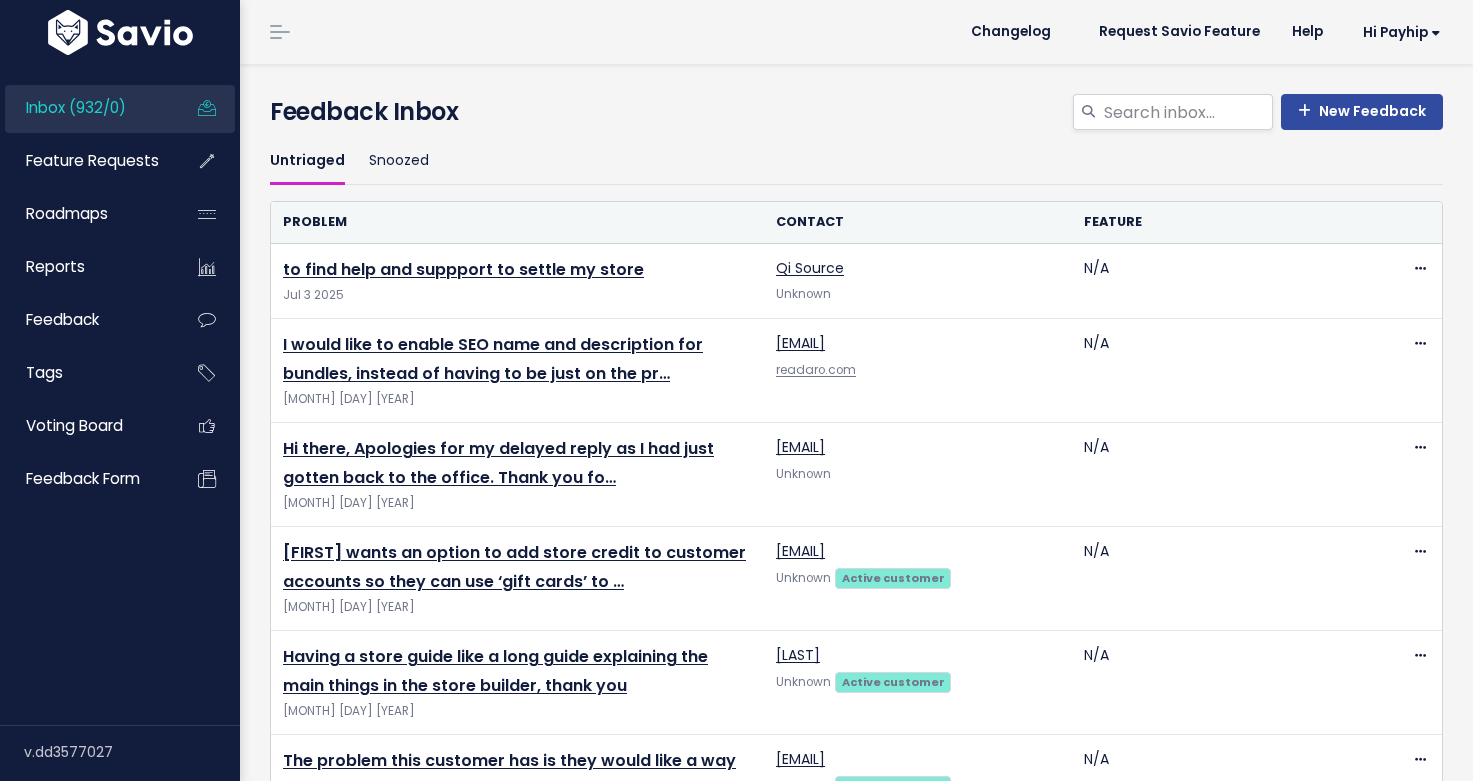 scroll, scrollTop: 0, scrollLeft: 0, axis: both 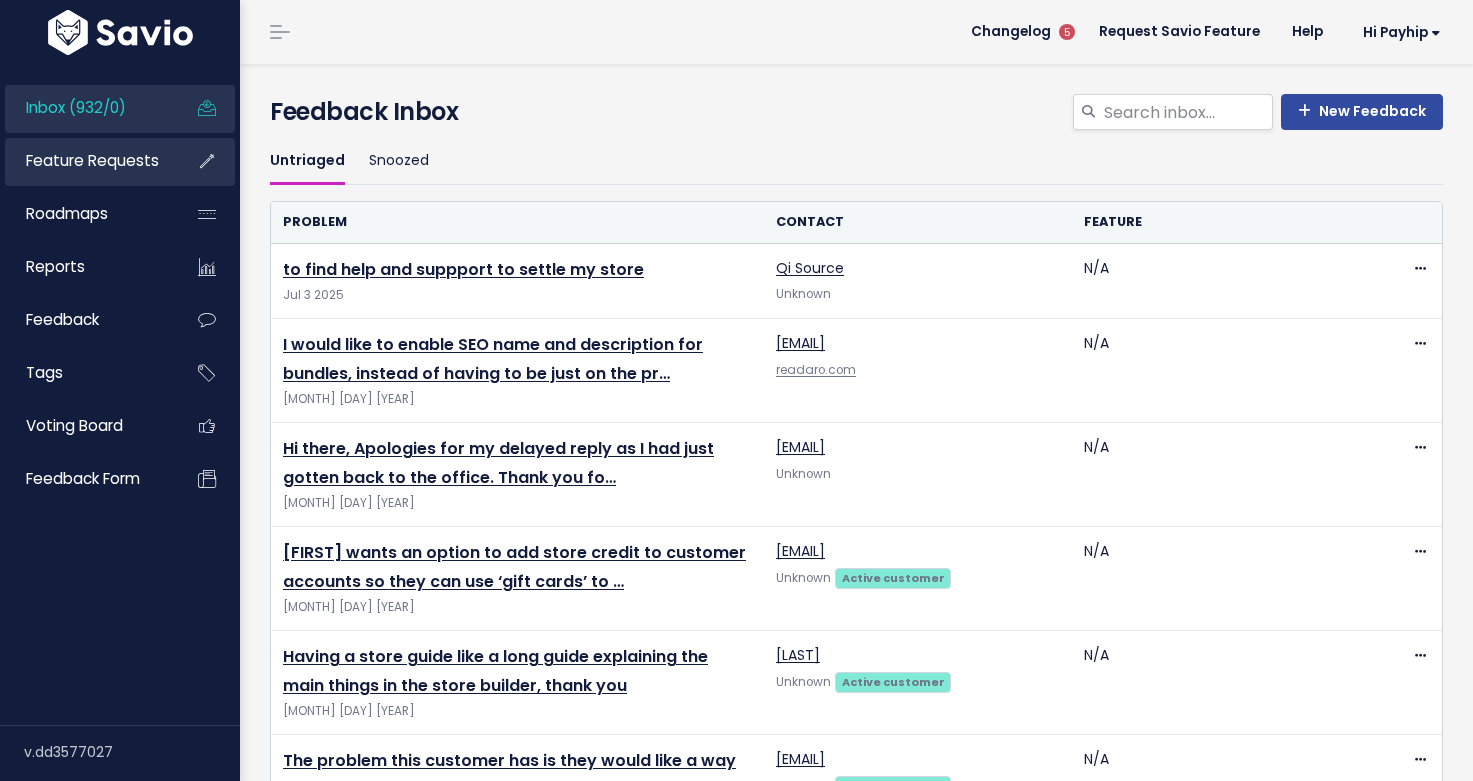click on "Feature Requests" at bounding box center (92, 160) 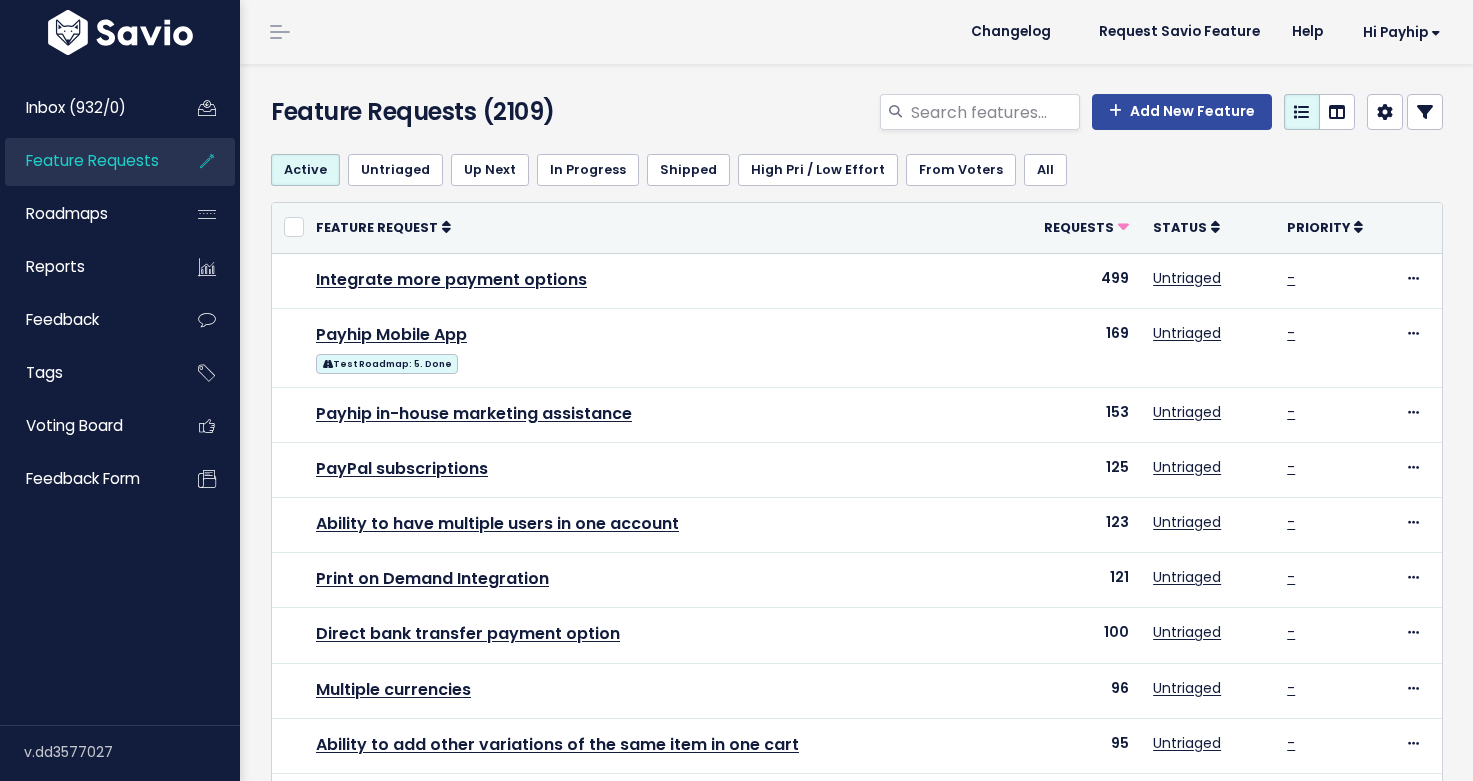 select 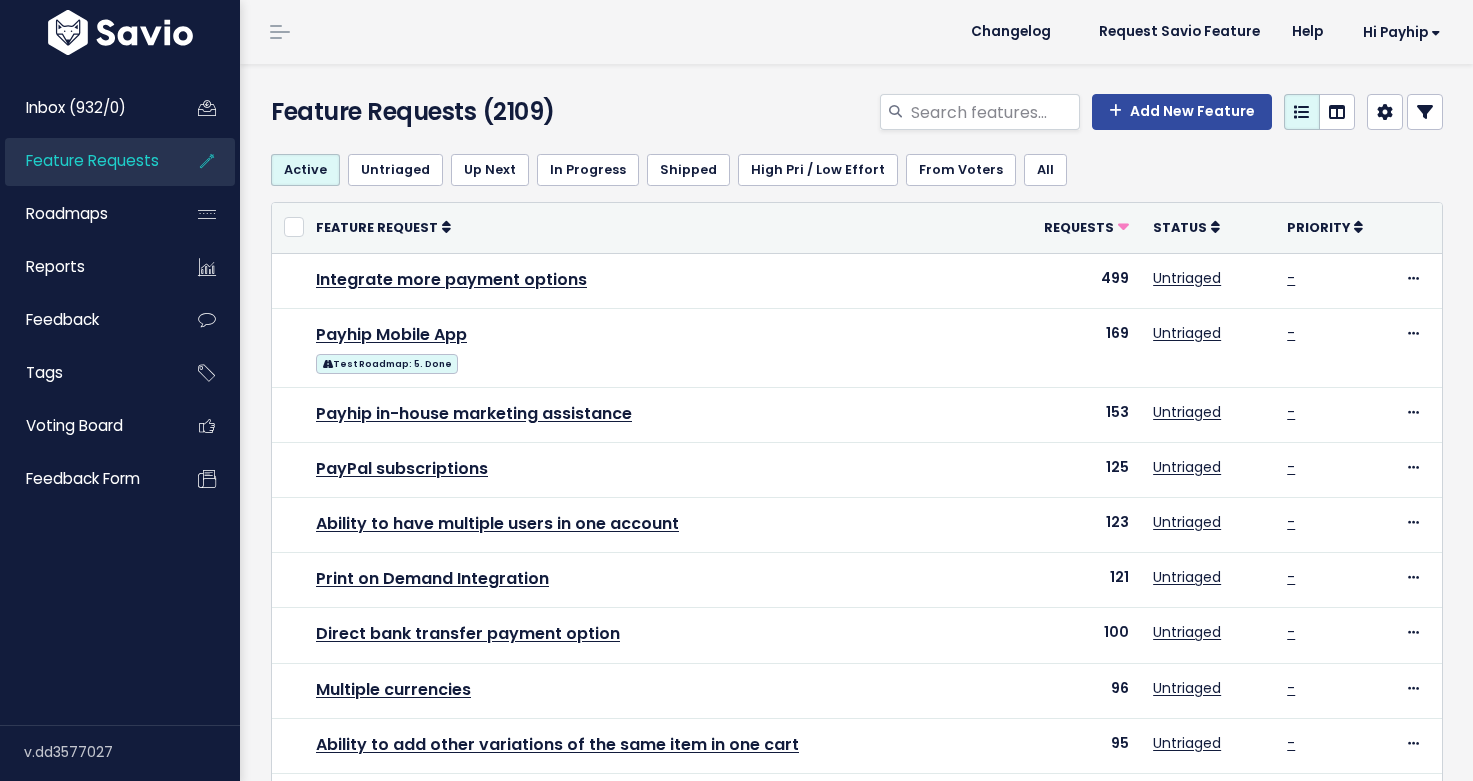 click at bounding box center (1425, 112) 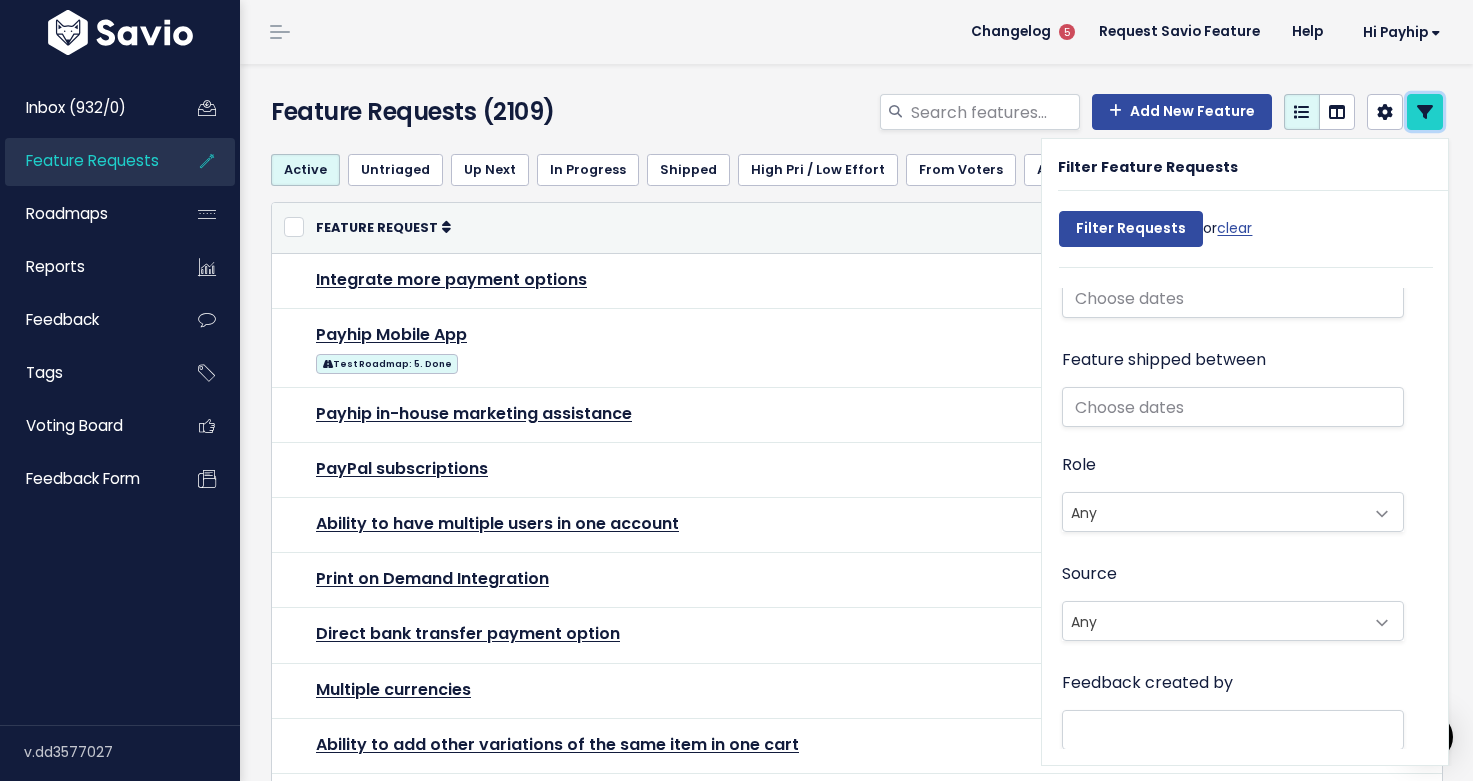 scroll, scrollTop: 1373, scrollLeft: 0, axis: vertical 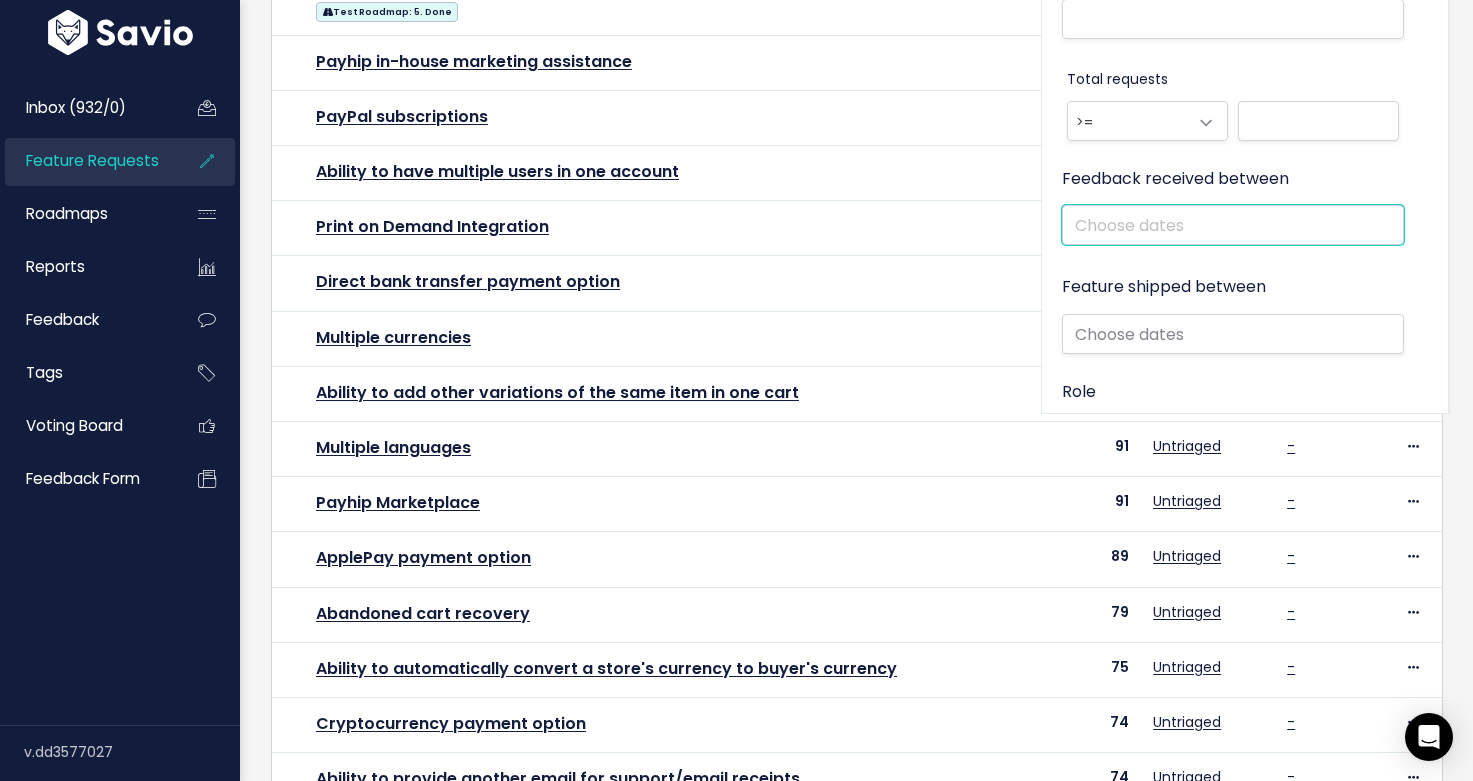 click at bounding box center [1233, 225] 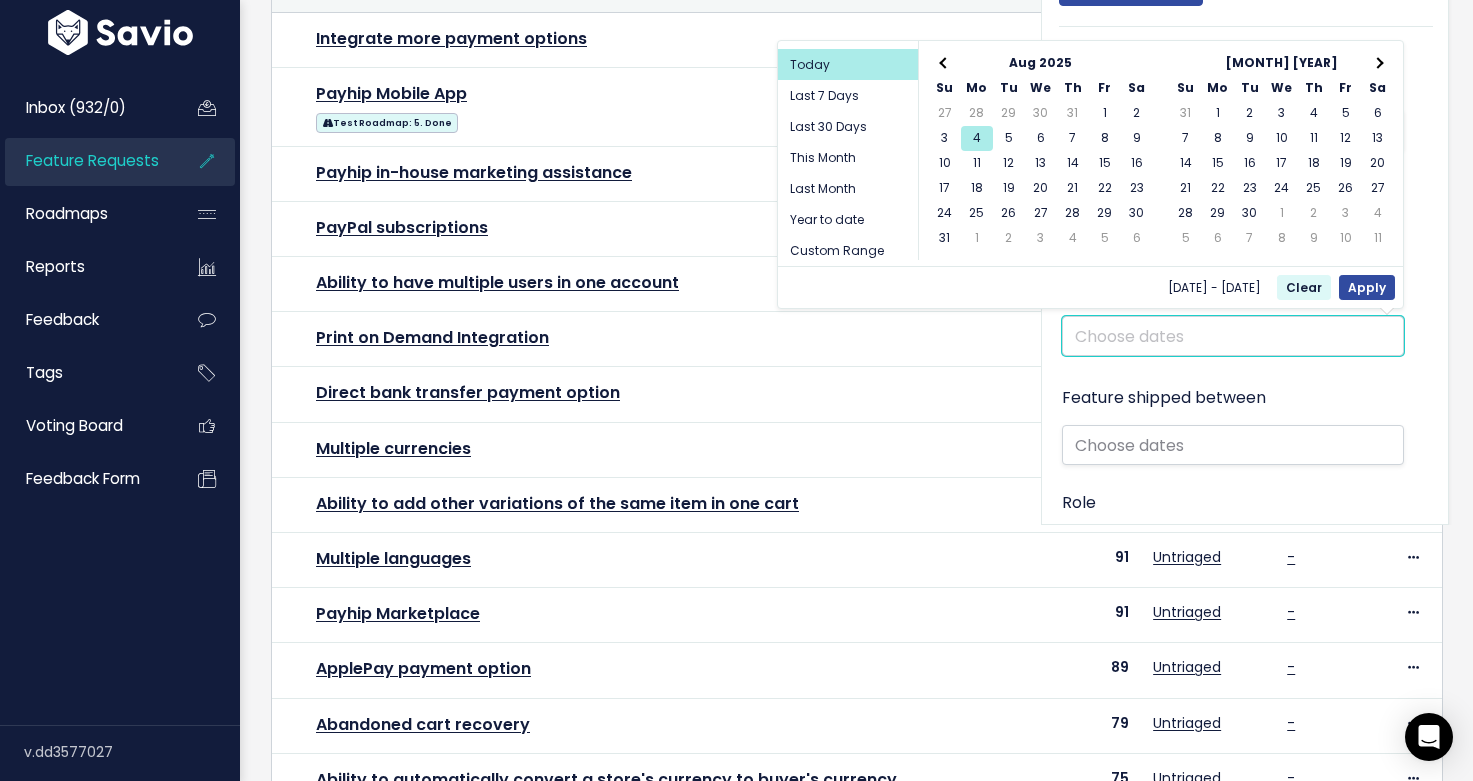 scroll, scrollTop: 208, scrollLeft: 0, axis: vertical 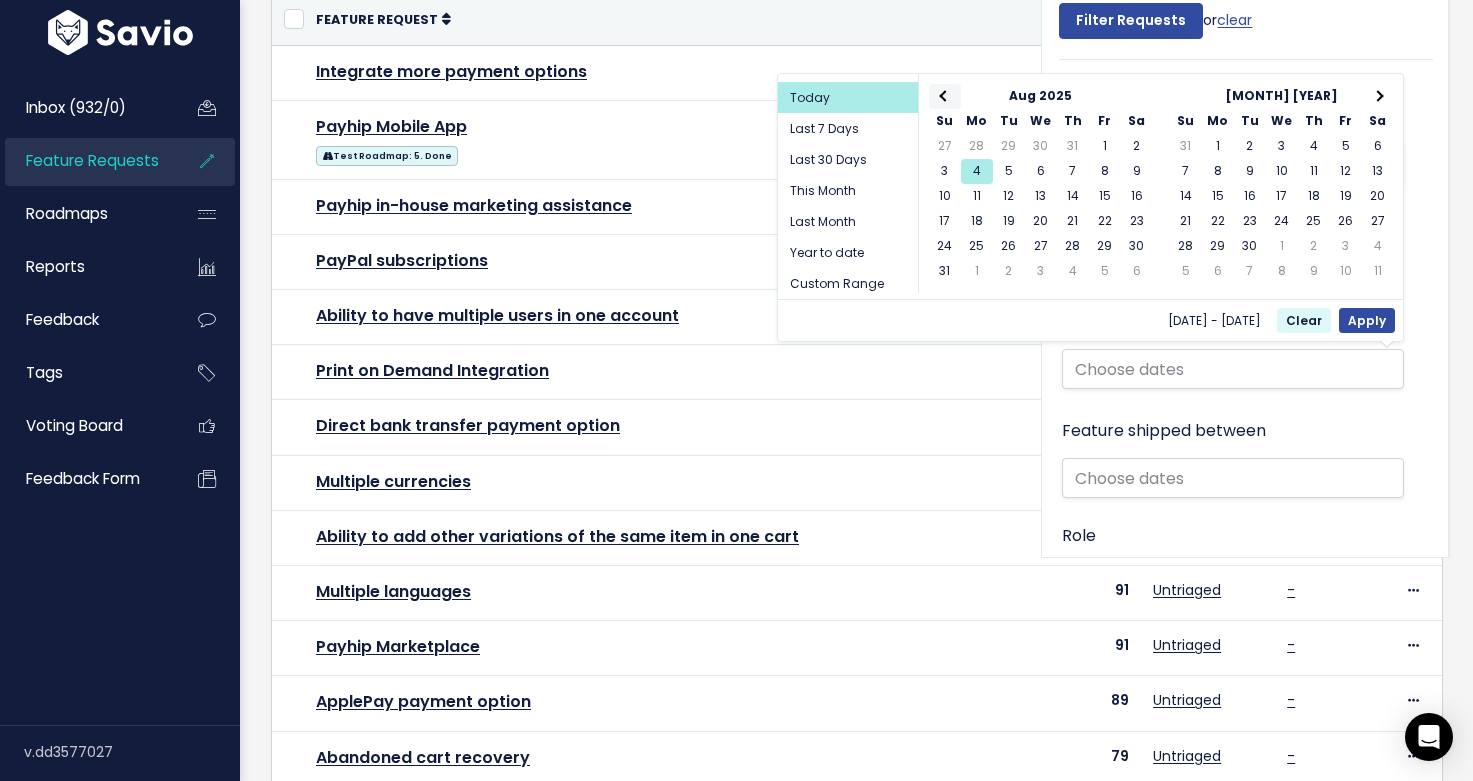 click at bounding box center [944, 96] 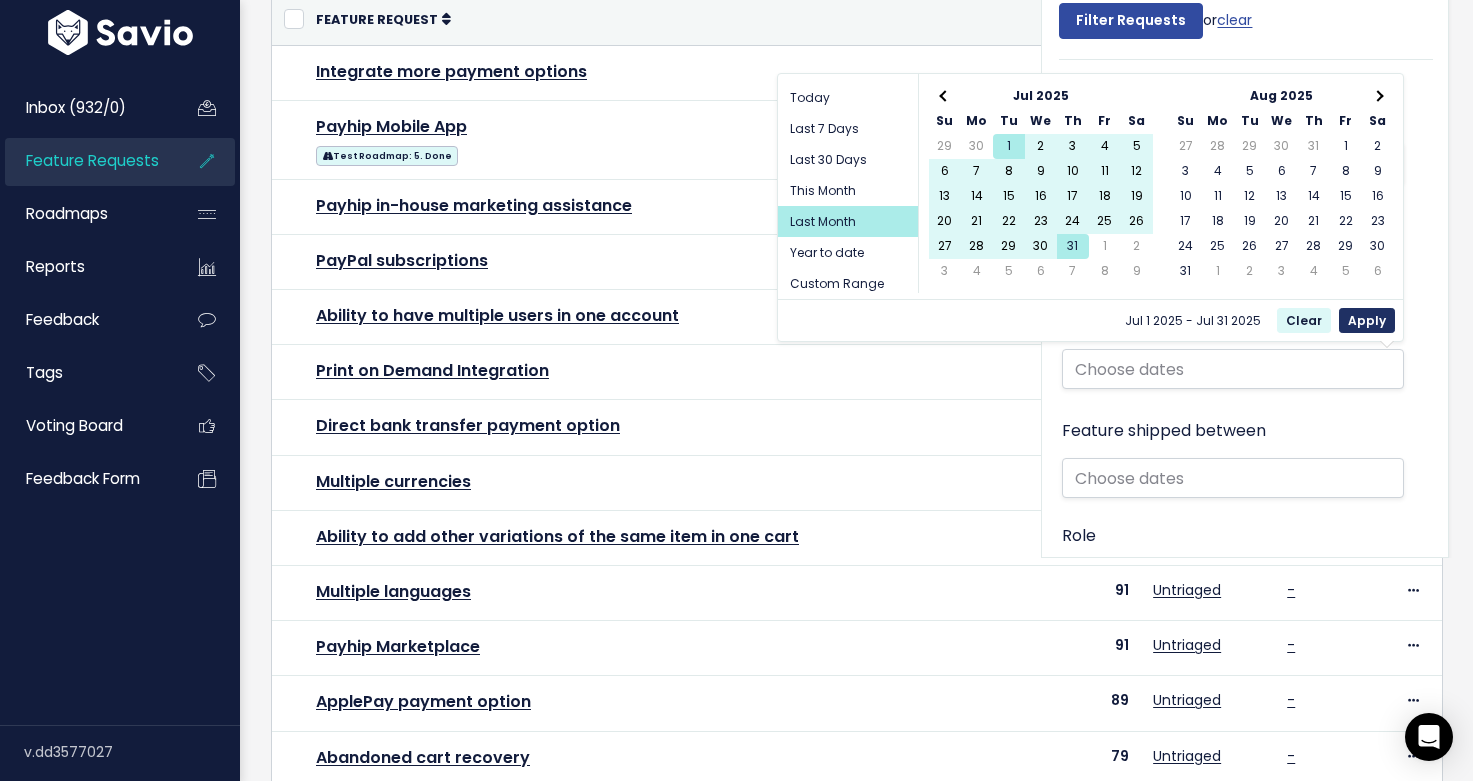 click on "Apply" at bounding box center (1367, 320) 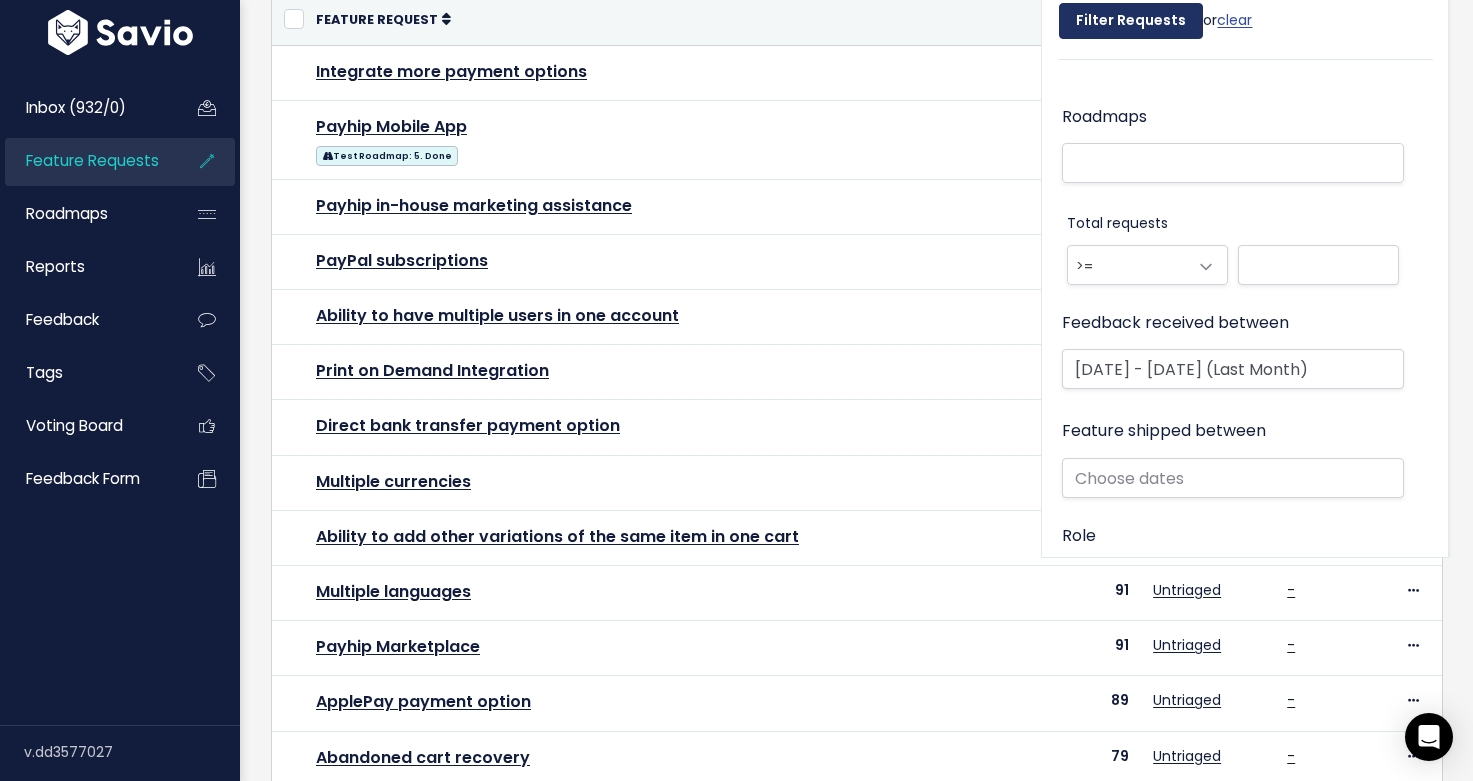 click on "Filter Requests" at bounding box center [1131, 21] 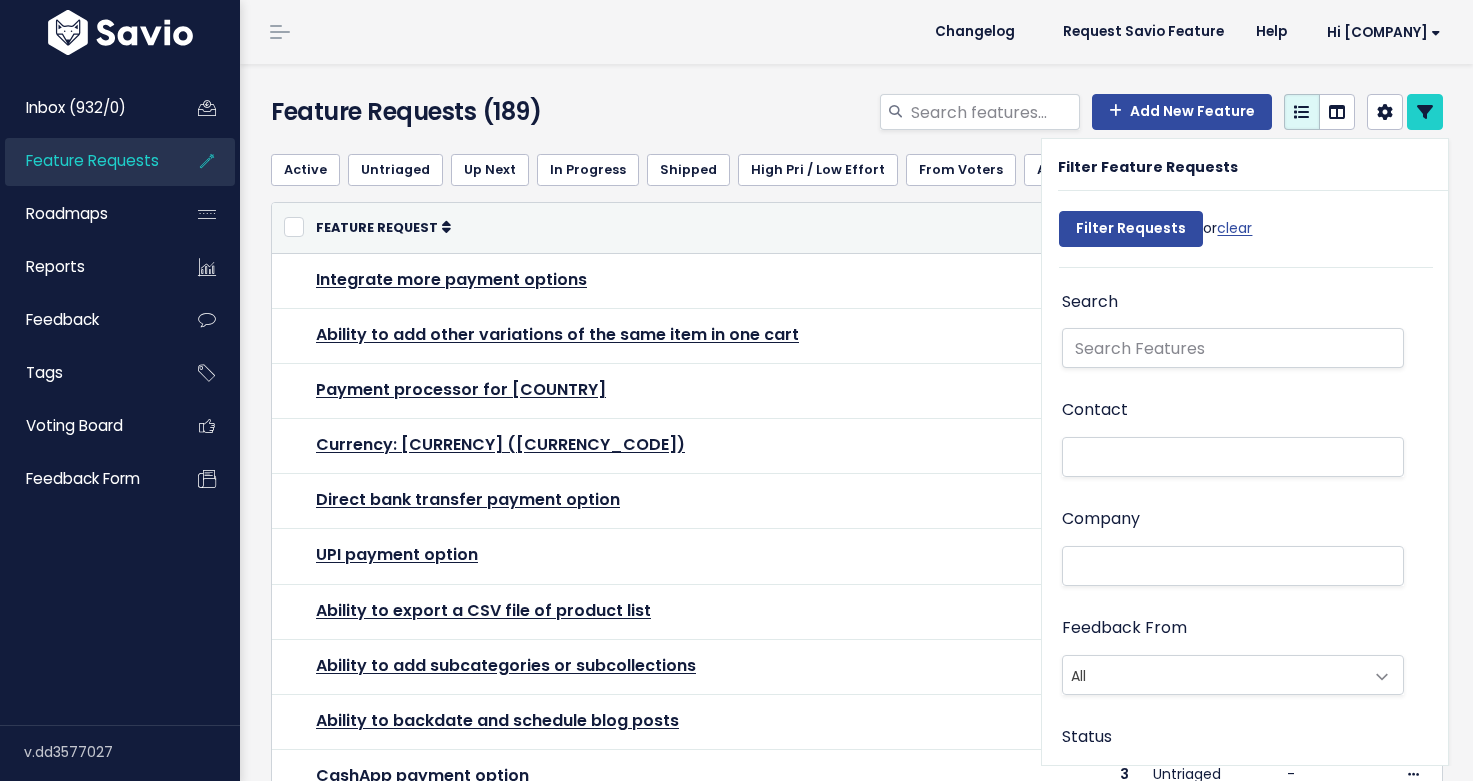 select 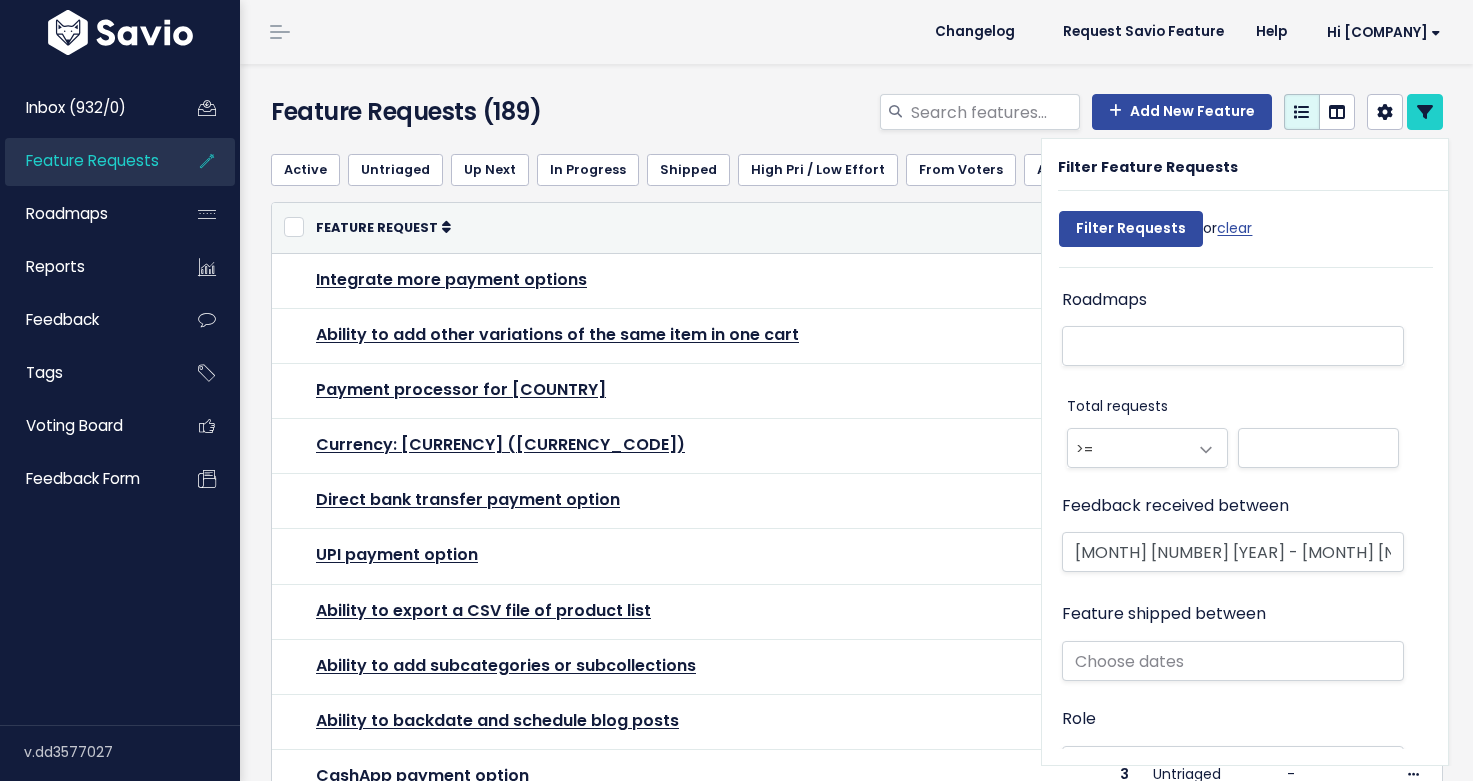 scroll, scrollTop: 1184, scrollLeft: 0, axis: vertical 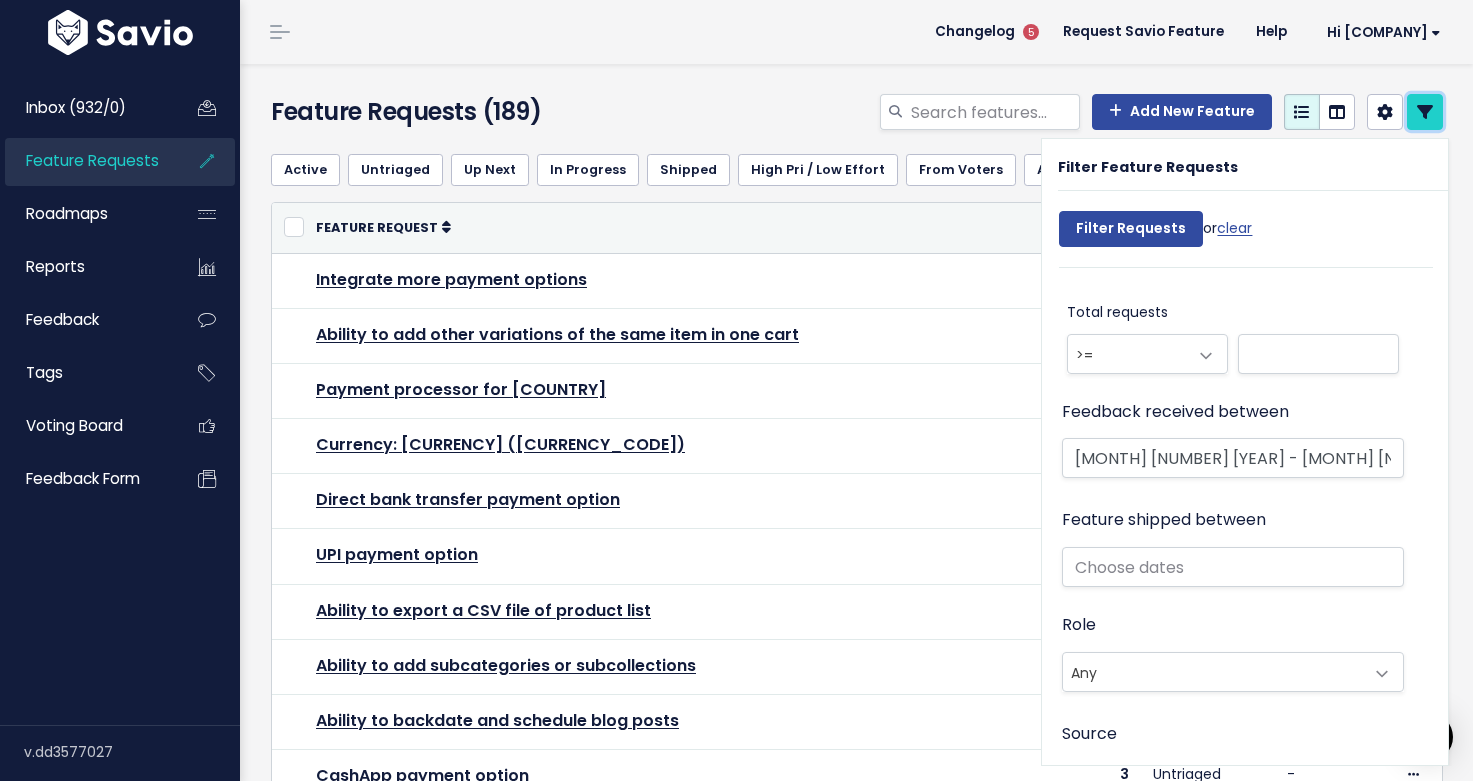 click at bounding box center (1425, 112) 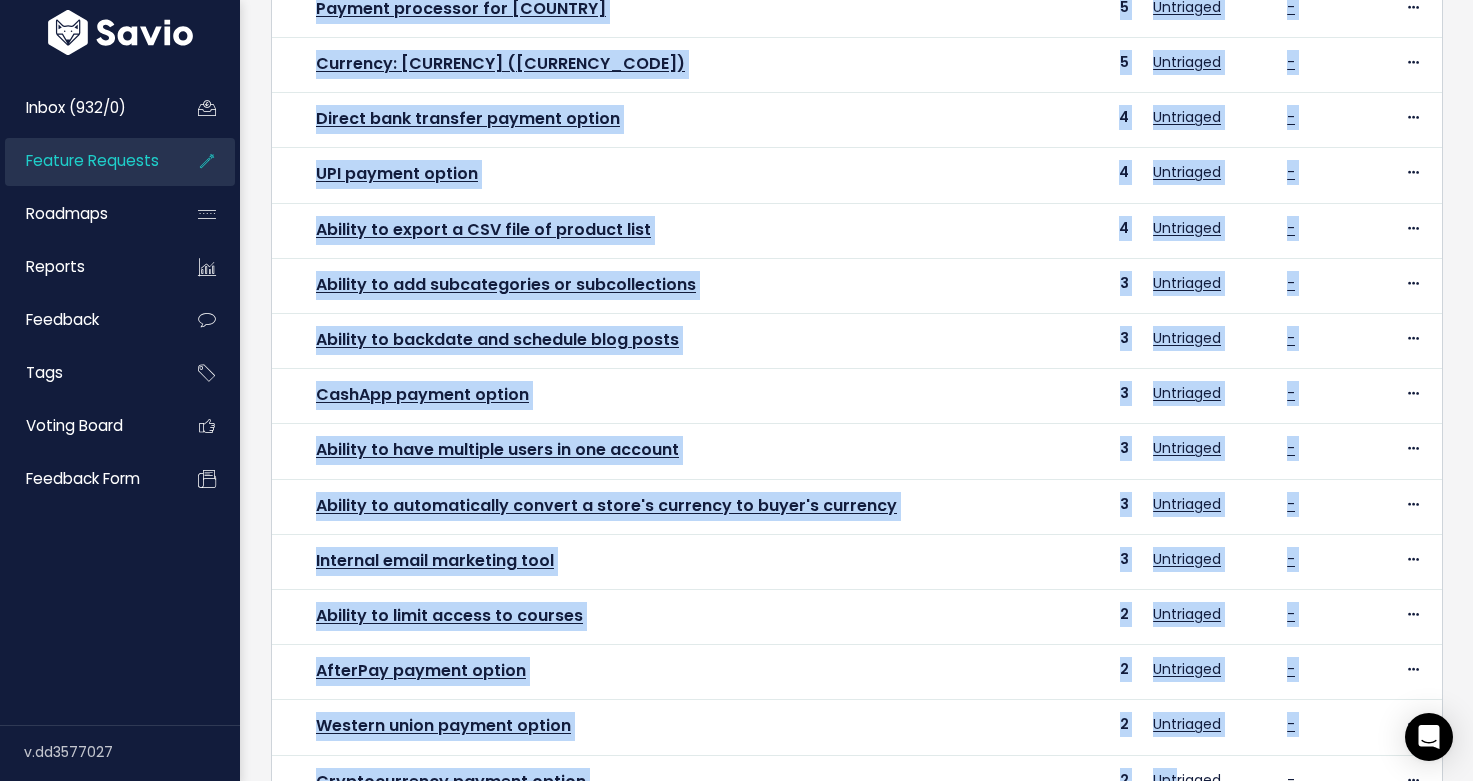 scroll, scrollTop: 678, scrollLeft: 0, axis: vertical 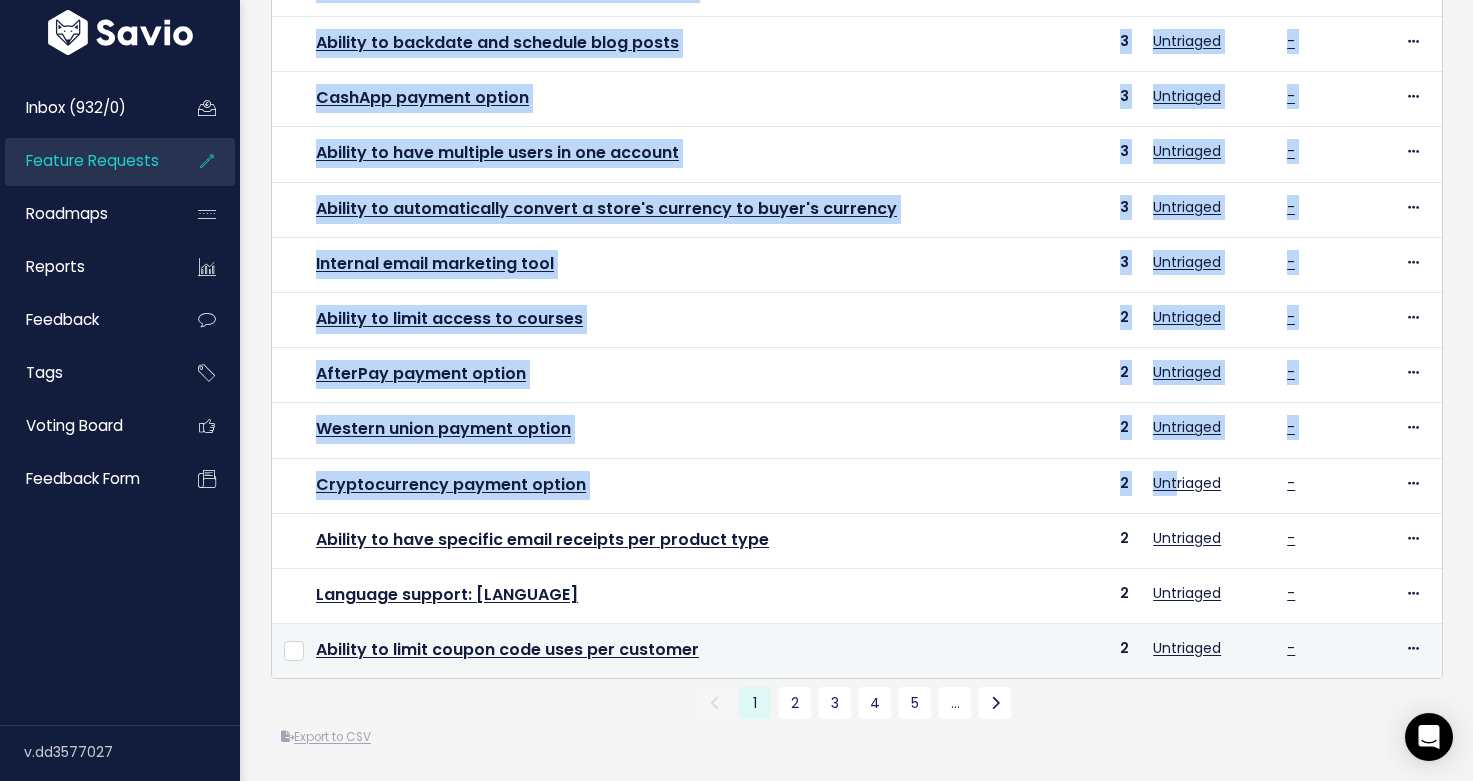 drag, startPoint x: 310, startPoint y: 260, endPoint x: 1132, endPoint y: 644, distance: 907.2706 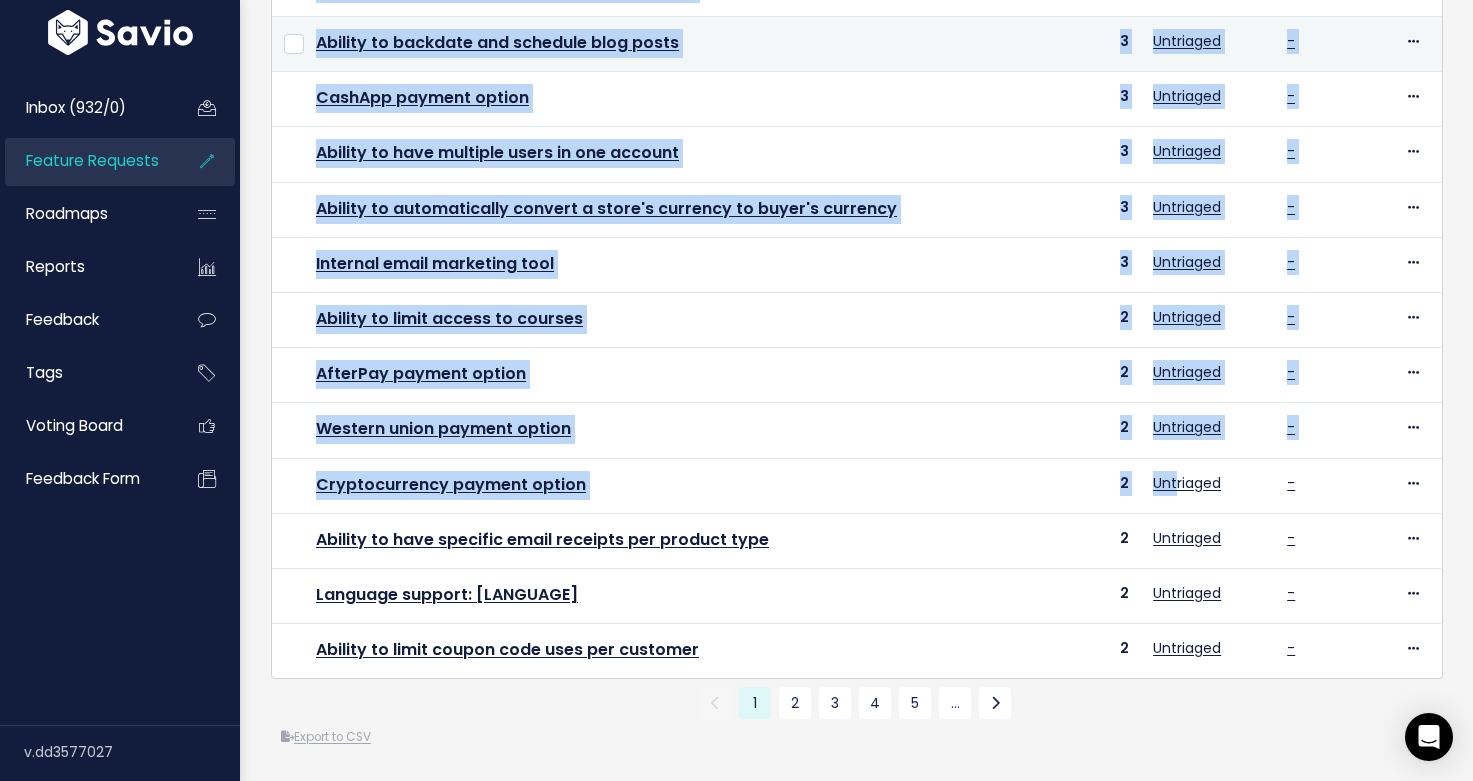 copy on "Integrate more payment options
6
Untriaged
-
Edit
Upvote
Add to Roadmap
Merge
Delete
Ability to add other variations of the same item in one cart
6
Untriaged
-
Edit
Upvote
Add to Roadmap
Merge
Delete
Payment processor for Pakistan
5
Untriaged
-
Edit
Upvote
Add to Roadmap
Merge
Delete
Currency: Indian Rupee (INR)
5
Untriaged
-
Edit
Upvote
Add to Roadmap
Merge
Delete
Direct bank transfer payment option
4
Untriaged
-
Edit
Upvote
Add to Roadmap
Merge
De..." 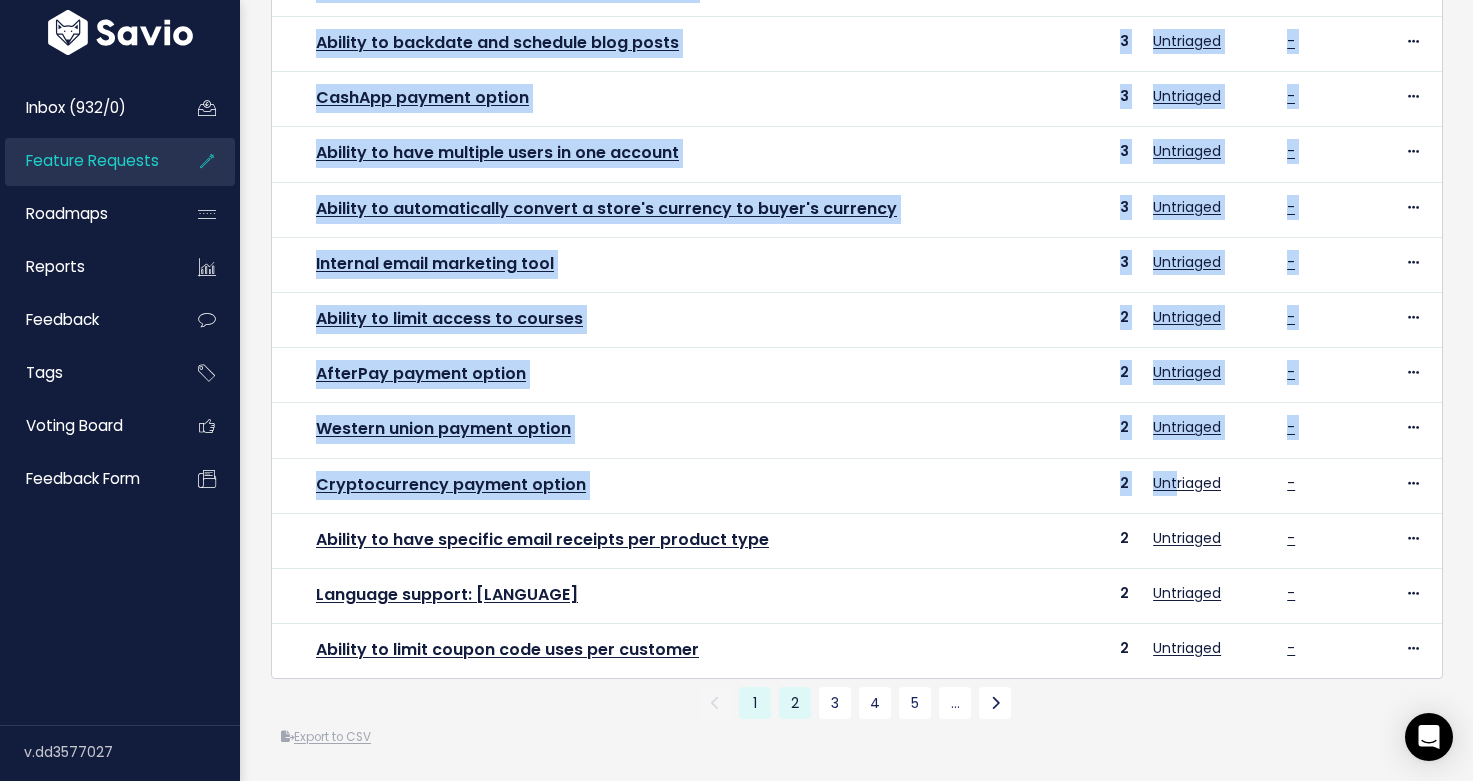 click on "2" at bounding box center [795, 703] 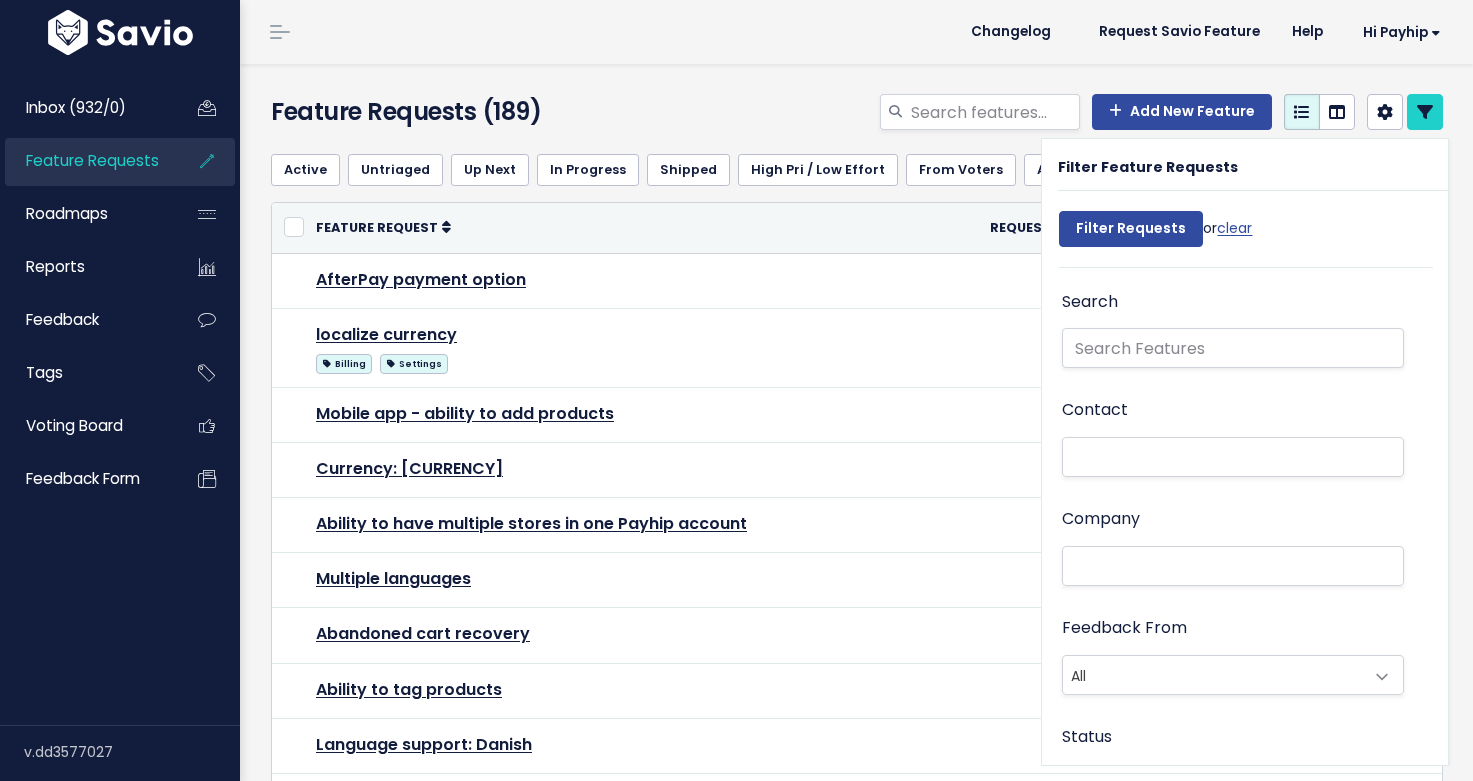 select 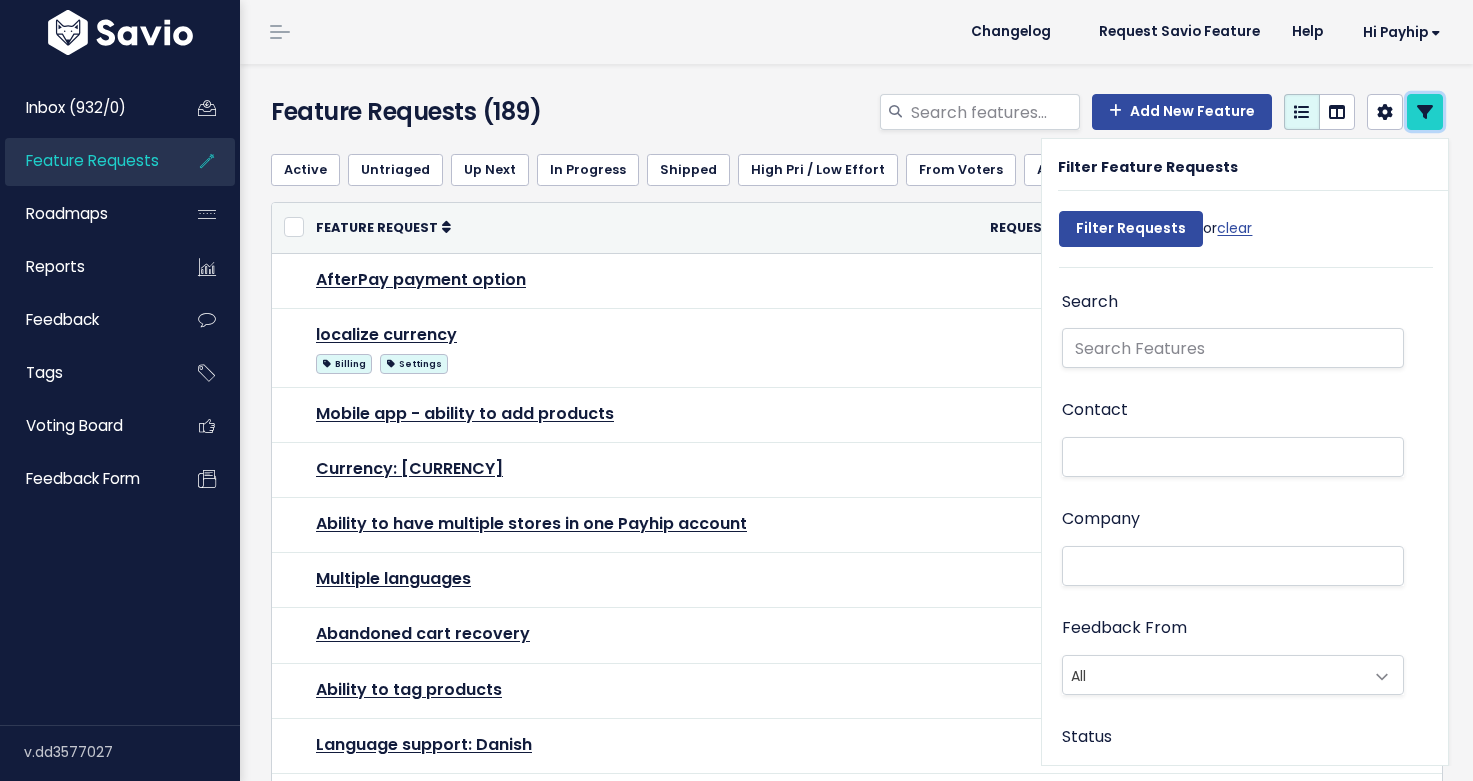 click at bounding box center (1425, 112) 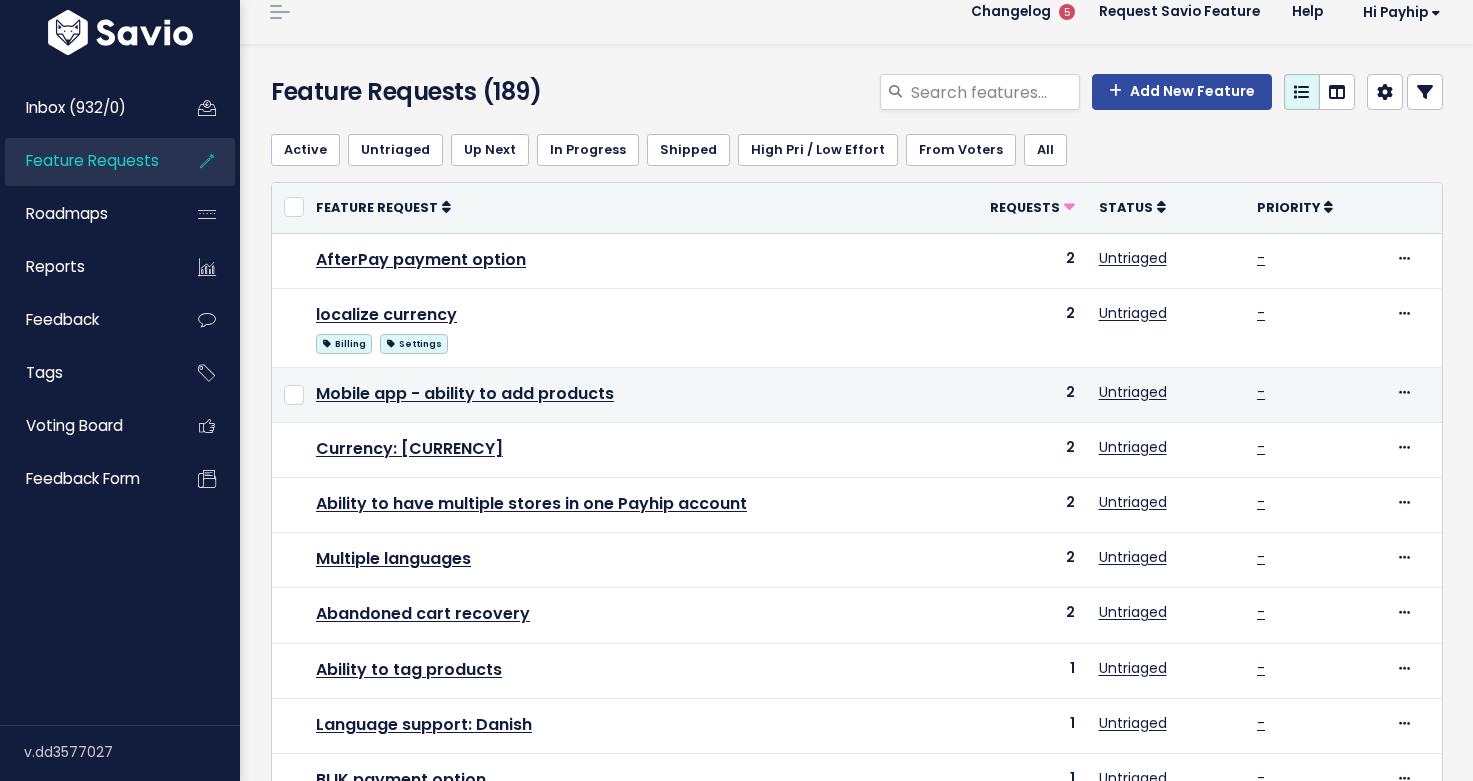 scroll, scrollTop: 22, scrollLeft: 0, axis: vertical 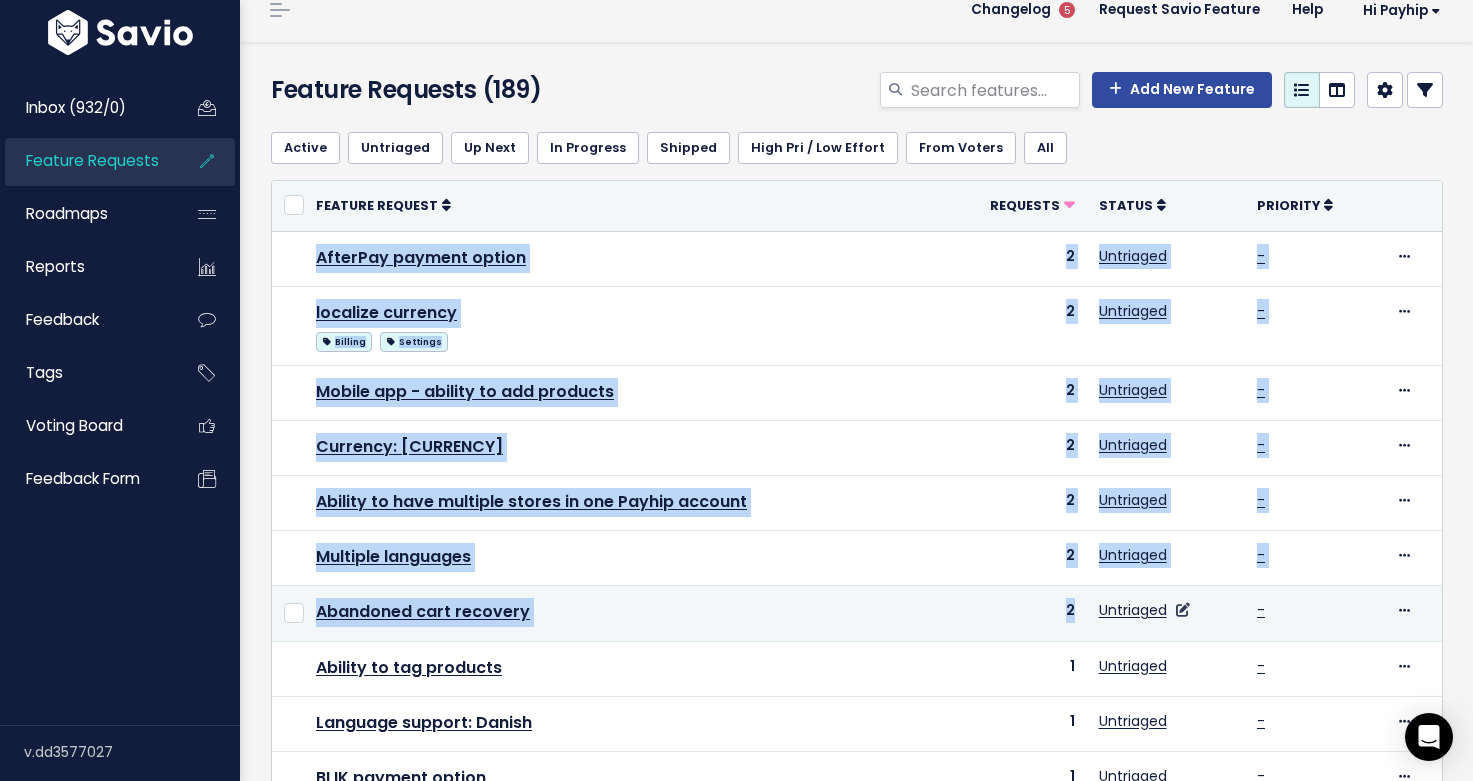 drag, startPoint x: 315, startPoint y: 241, endPoint x: 1090, endPoint y: 600, distance: 854.1112 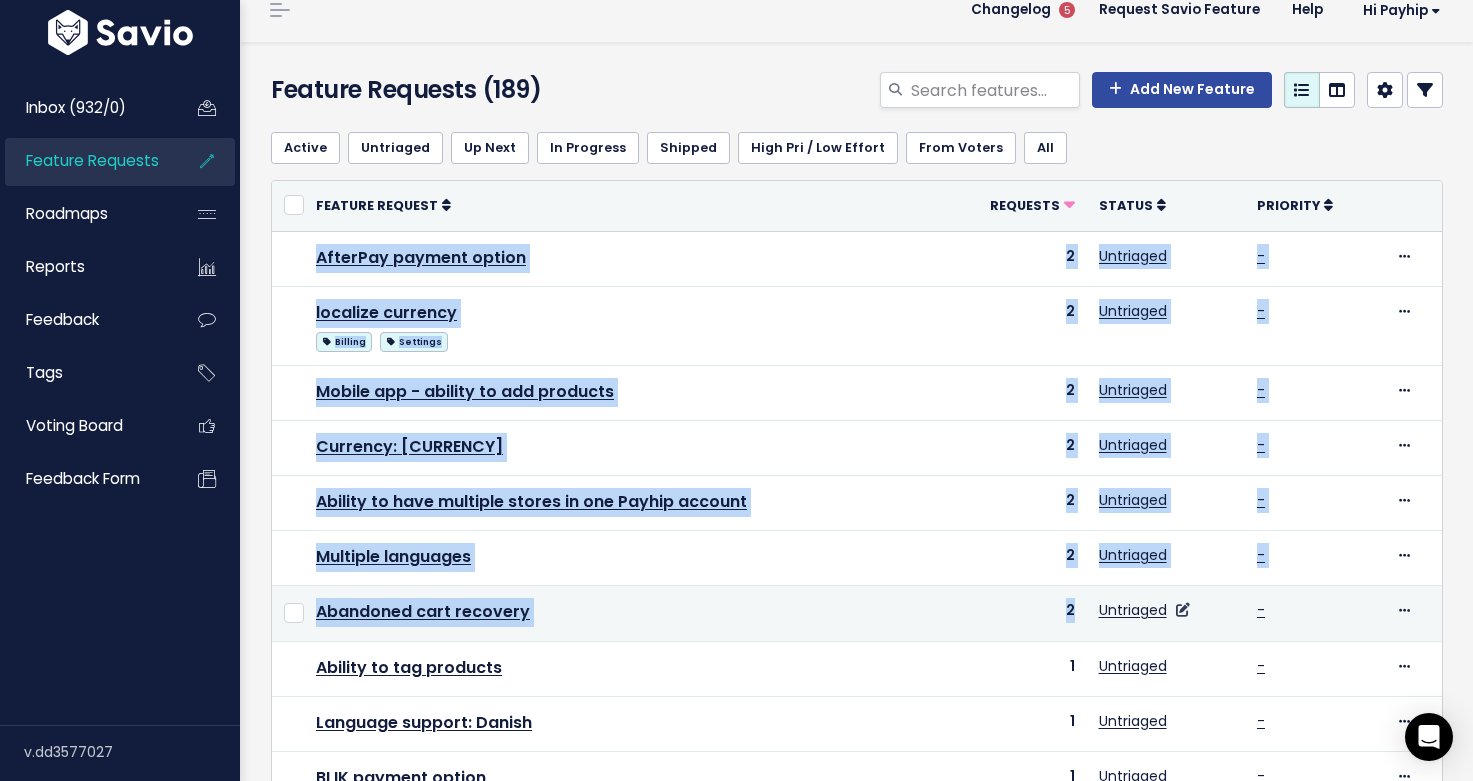 click on "AfterPay payment option
2
Untriaged
-
Edit
Upvote
Add to Roadmap
Merge
Delete
localize currency
-" at bounding box center [857, 794] 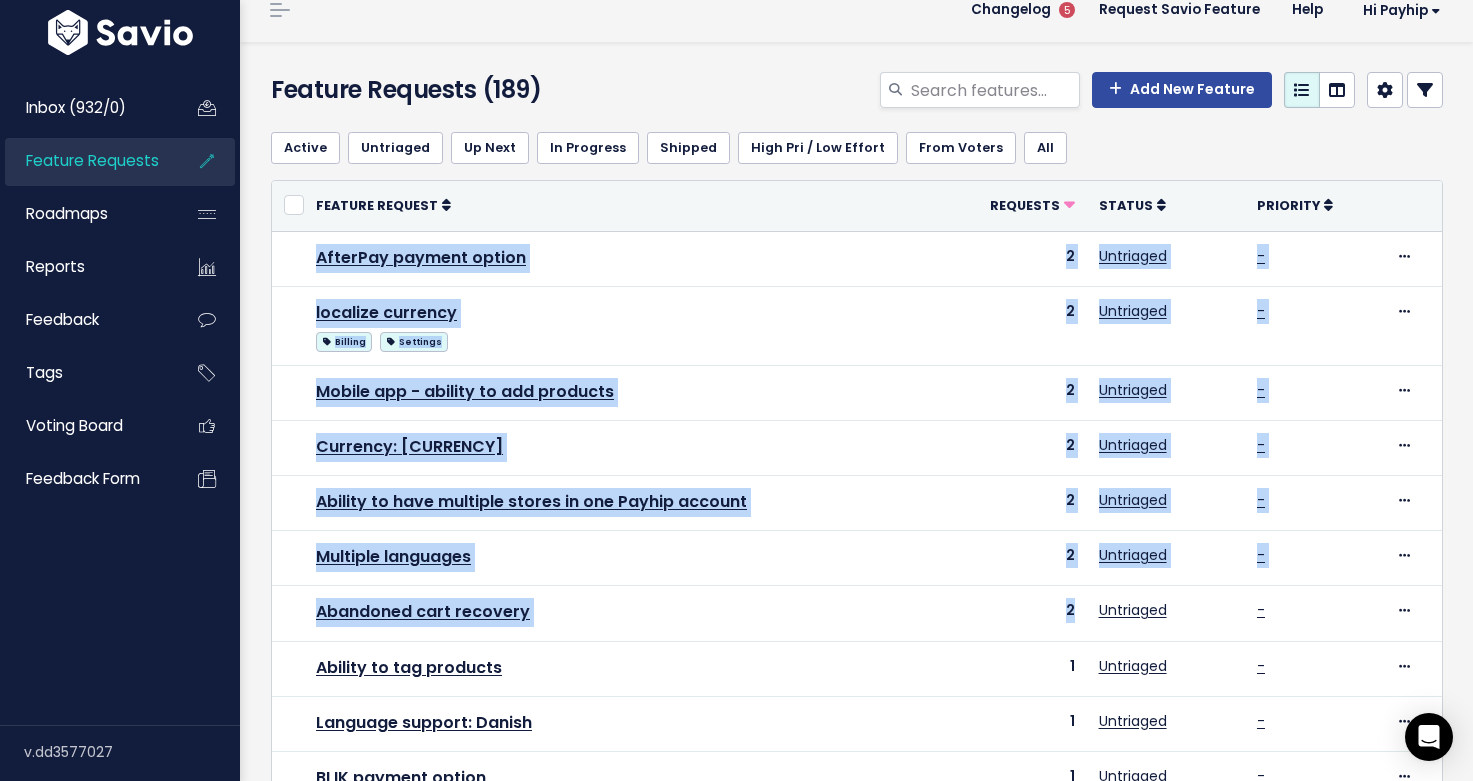 copy on "AfterPay payment option
2
Untriaged
-
Edit
Upvote
Add to Roadmap
Merge
Delete
localize currency
Billing
Settings
2
Untriaged
-
Edit
Upvote
Add to Roadmap
Merge
Delete
Mobile app - ability to add products
2
Untriaged
-
Edit
Upvote
Add to Roadmap
Merge
Delete
Currency: Indian Rupee
2
Untriaged
-
Edit
Upvote
Add to Roadmap
Merge
Delete
Ability to have multiple stores in one Payhip account
2
Untriaged
-
Edit
Upvote
Add to Roadmap
..." 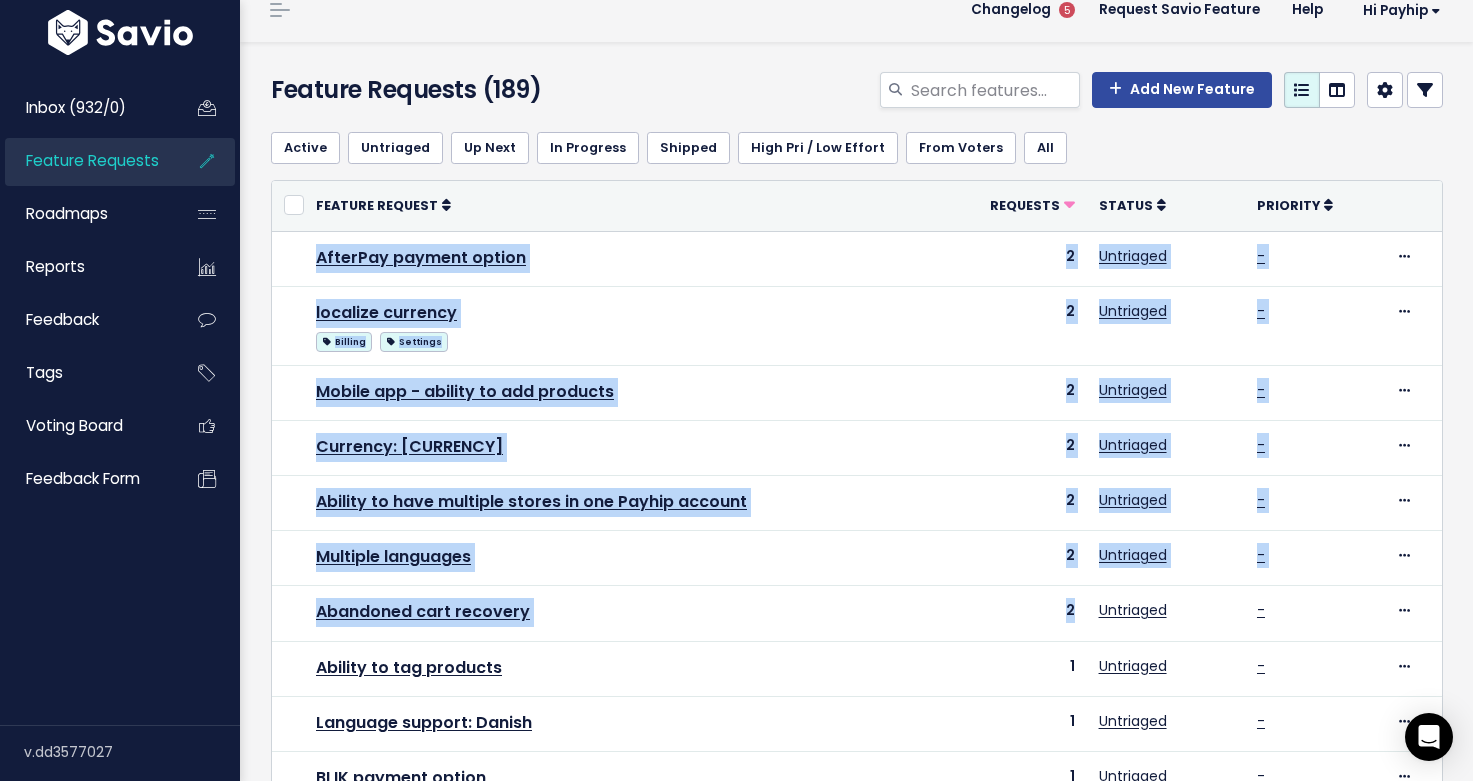 click at bounding box center (1425, 90) 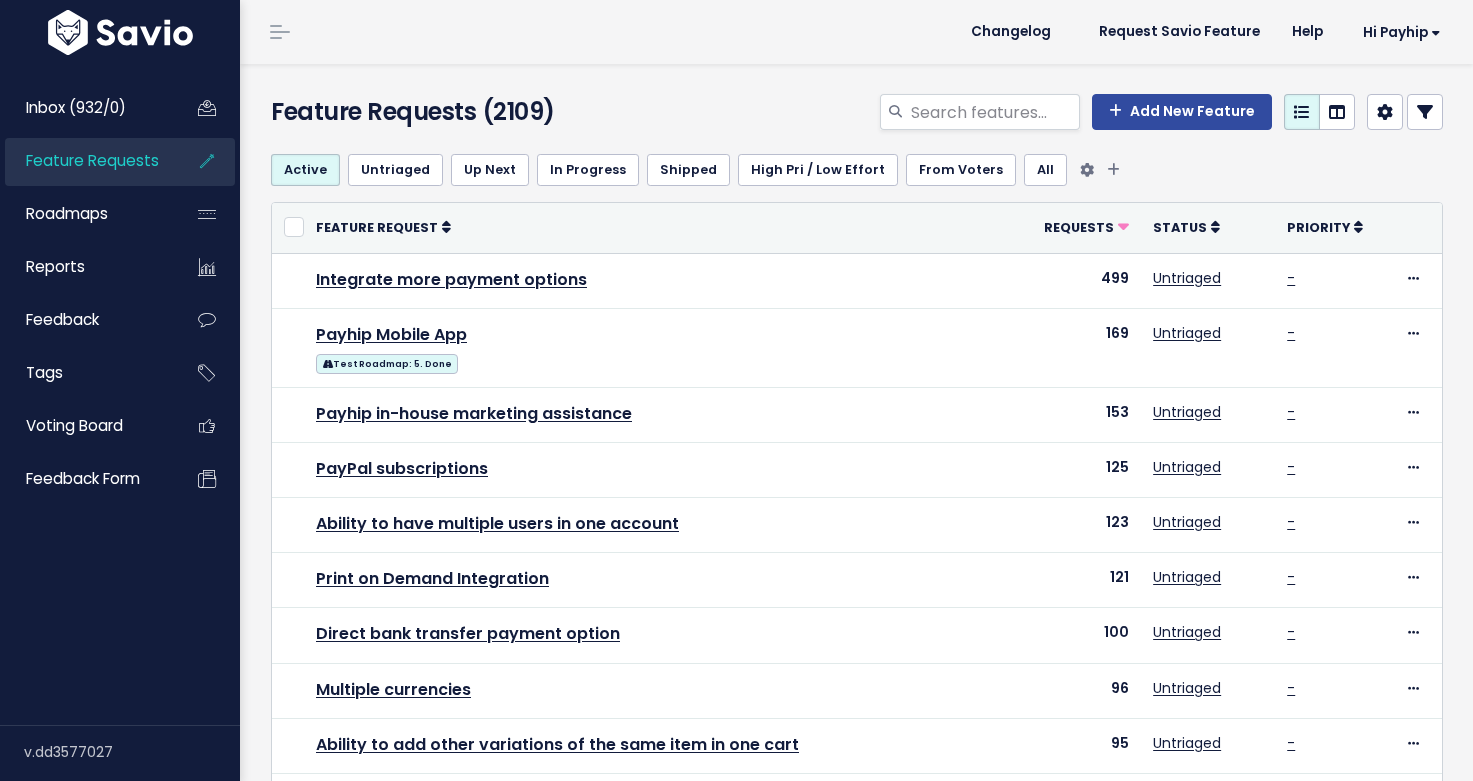 scroll, scrollTop: 0, scrollLeft: 0, axis: both 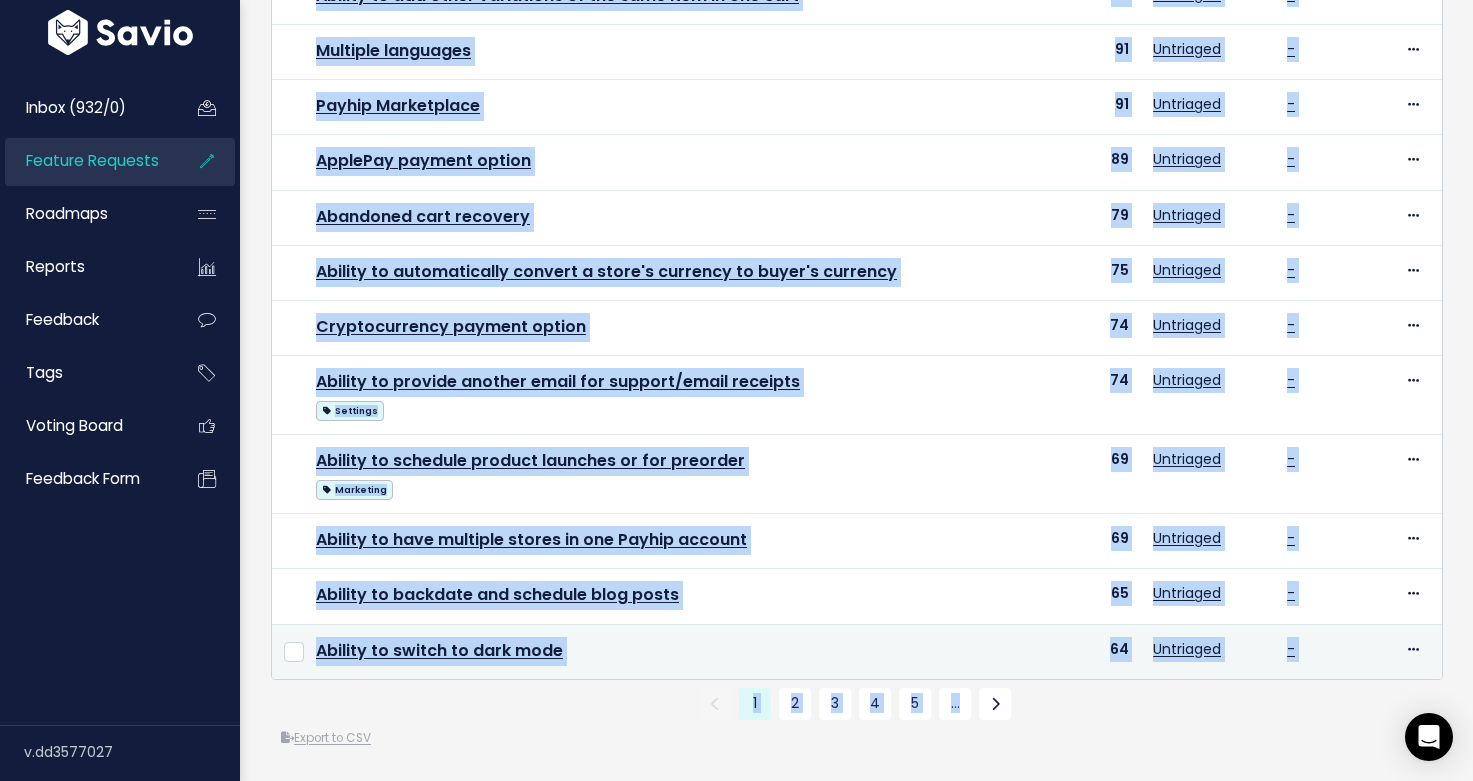 drag, startPoint x: 309, startPoint y: 267, endPoint x: 1134, endPoint y: 661, distance: 914.25433 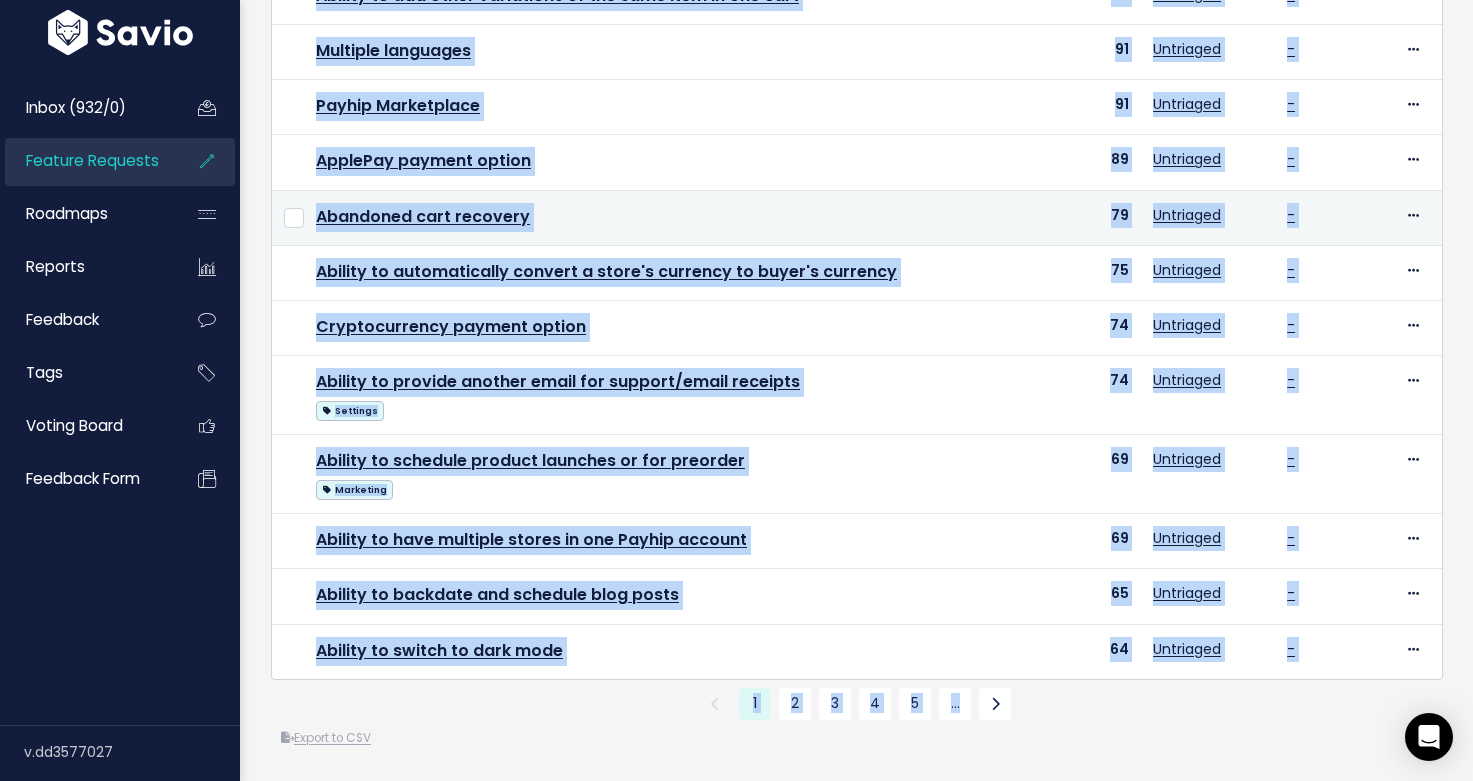 copy on "Integrate more payment options
[NUMBER]
Untriaged
-
Edit
Upvote
Add to Roadmap
Merge
Delete
Payhip Mobile App
Test Roadmap: 5. Done
[NUMBER]
Untriaged
-
Edit
Upvote
Add to Roadmap
Merge
Delete
Payhip in-house marketing assistance
[NUMBER]
Untriaged
-
Edit
Upvote
Add to Roadmap
Merge
Delete
PayPal subscriptions
[NUMBER]
Untriaged
-
Edit
Upvote
Add to Roadmap
Merge
Delete
Ability to have multiple users in one account
[NUMBER]
Untriaged
-
Edit
Upvote
Add to Roadmap
Merge
..." 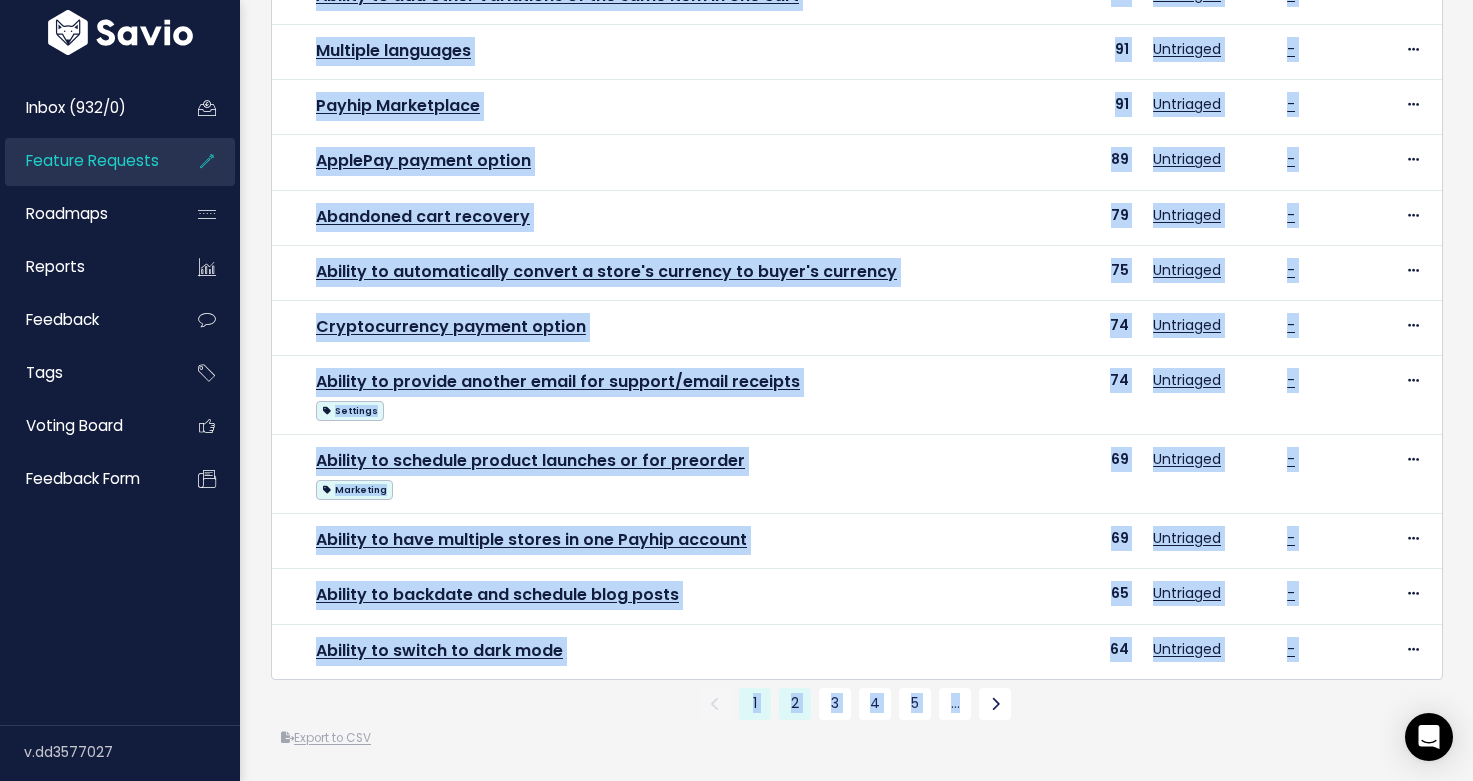 click on "2" at bounding box center (795, 704) 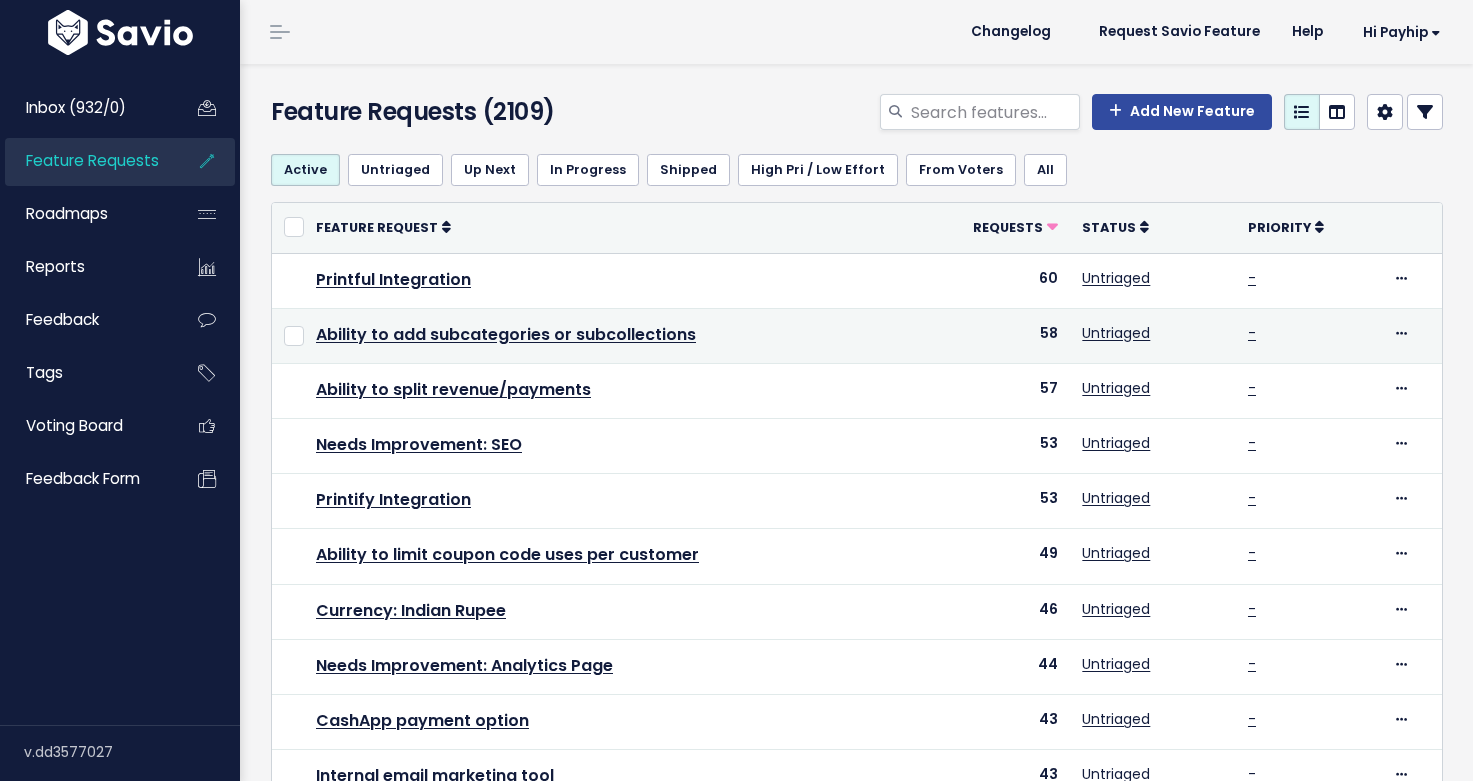scroll, scrollTop: 0, scrollLeft: 0, axis: both 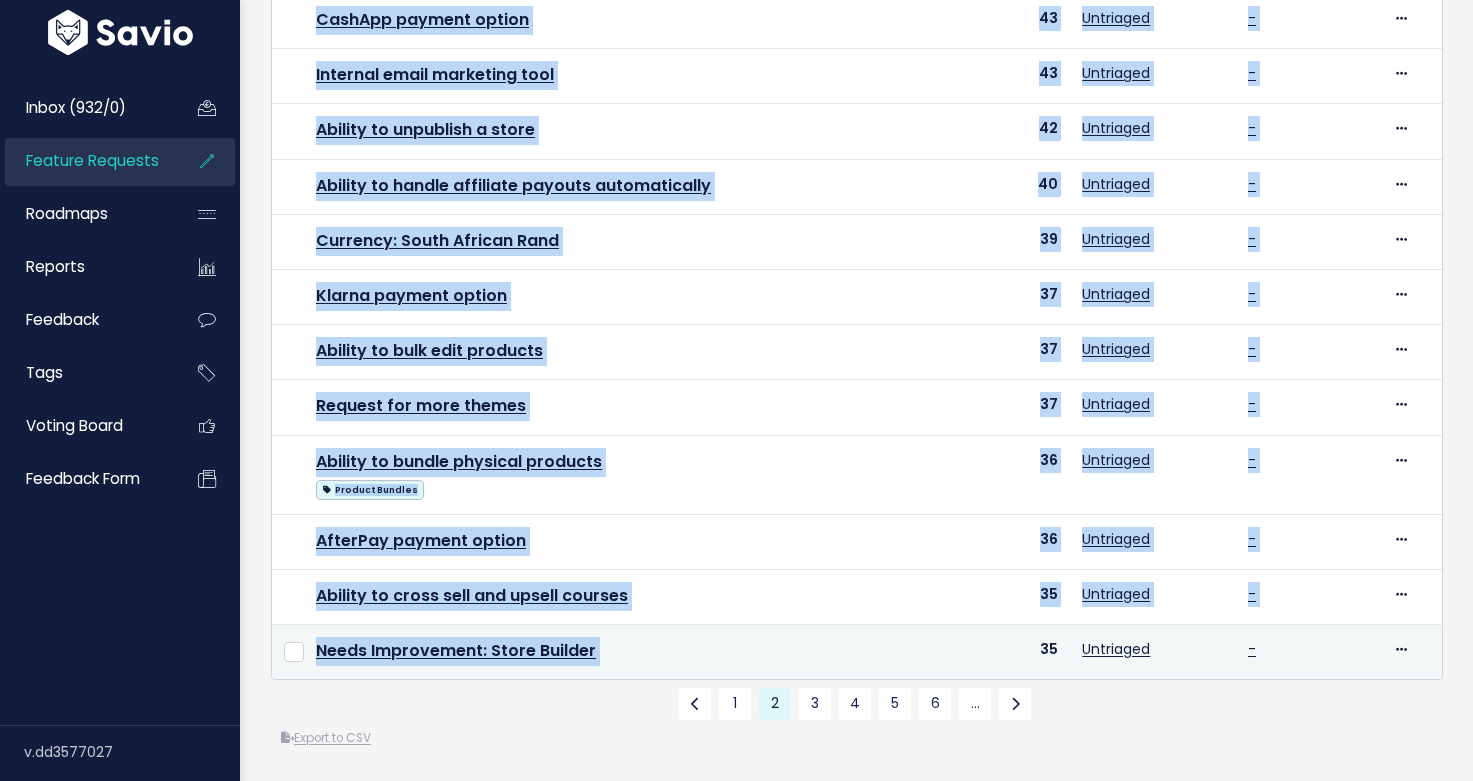 drag, startPoint x: 309, startPoint y: 273, endPoint x: 1065, endPoint y: 655, distance: 847.0301 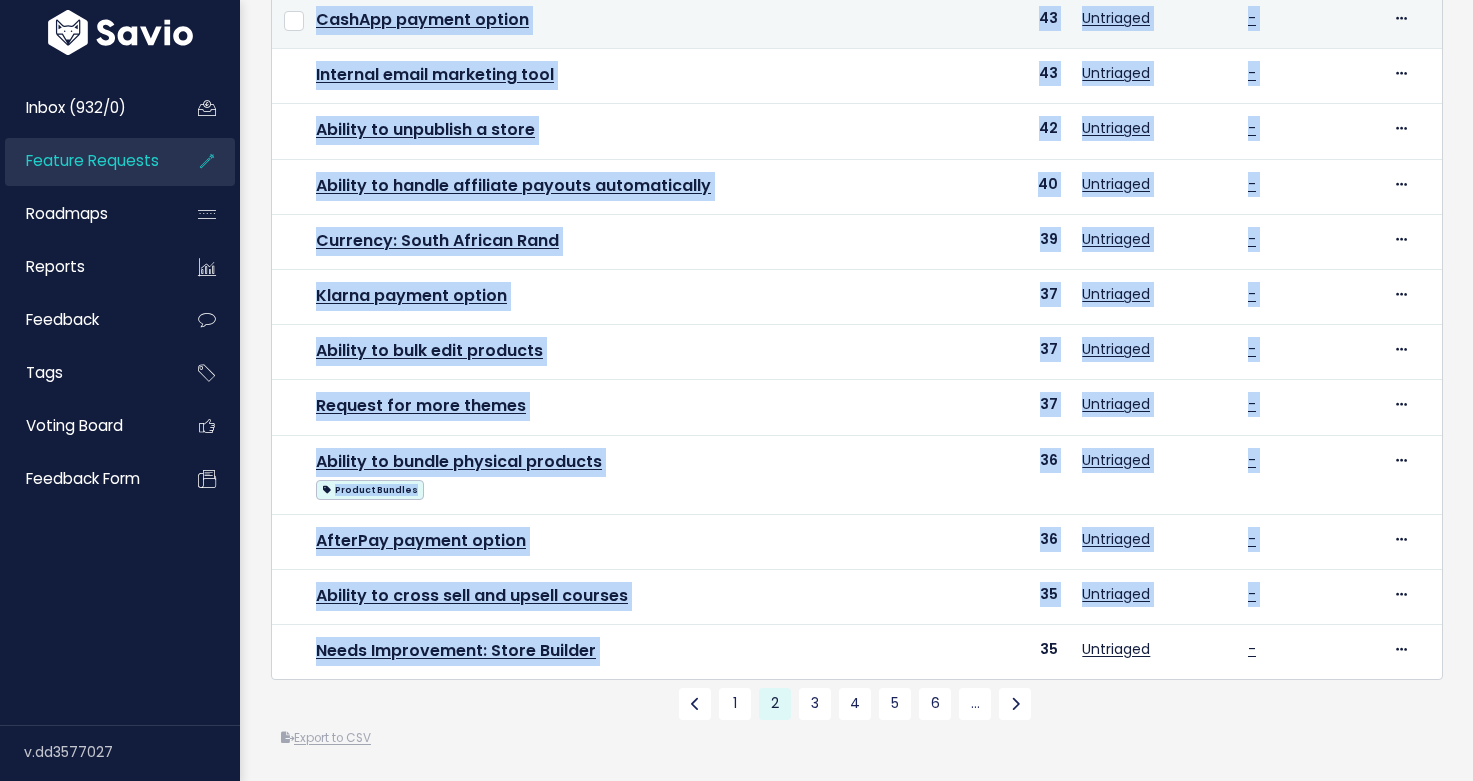 copy on "Printful Integration
60
Untriaged
-
Edit
Upvote
Add to Roadmap
Merge
Delete
Ability to add subcategories or subcollections
58
Untriaged
-
Edit
Upvote
Add to Roadmap
Merge
Delete
Ability to split revenue/payments
57
Untriaged
-
Edit
Upvote
Add to Roadmap
Merge
Delete
Needs Improvement: SEO
53
Untriaged
-
Edit
Upvote
Add to Roadmap
Merge
Delete
Printify Integration
53
Untriaged
-
Edit
Upvote
Add to Roadmap
Merge
Delete
Ability to limit cou..." 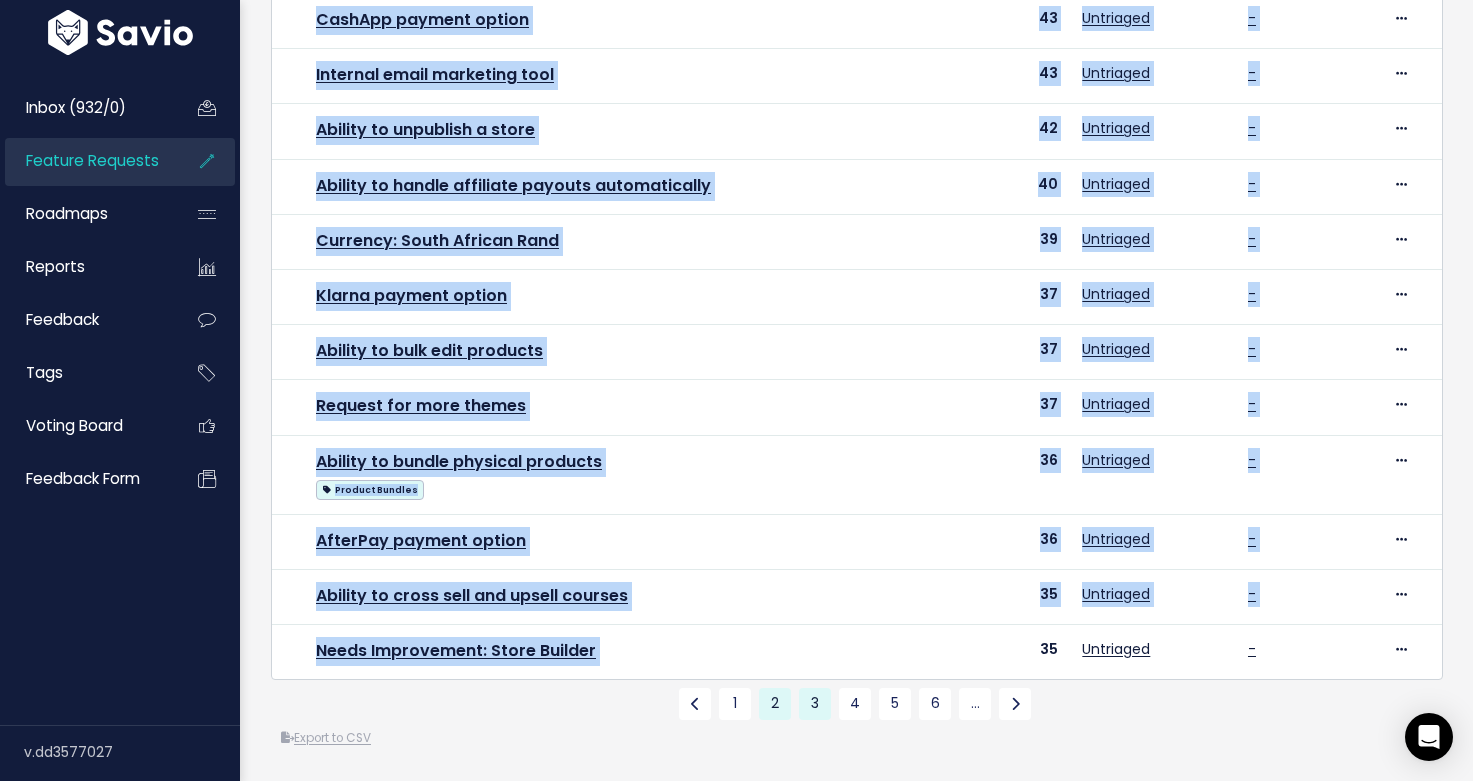 click on "3" at bounding box center (815, 704) 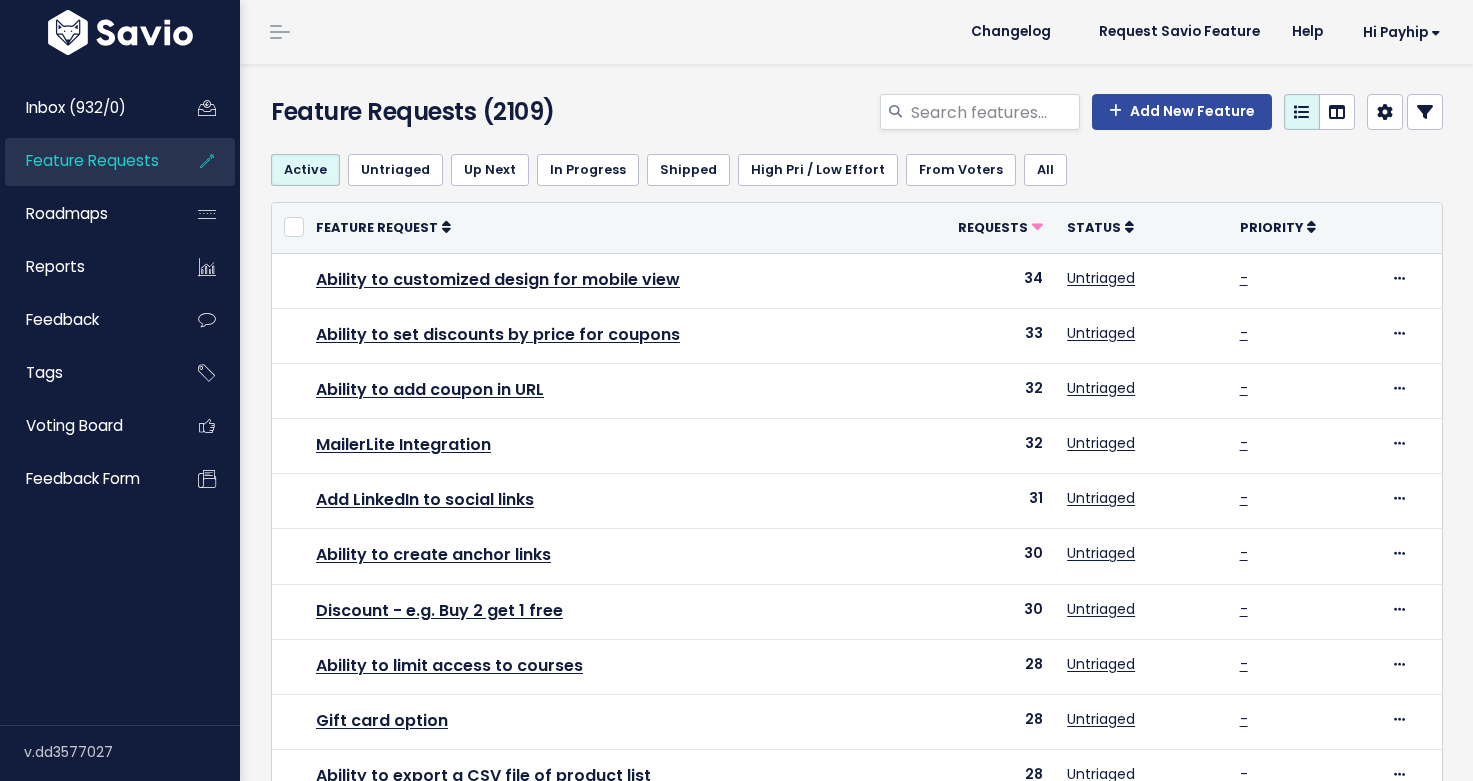 scroll, scrollTop: 0, scrollLeft: 0, axis: both 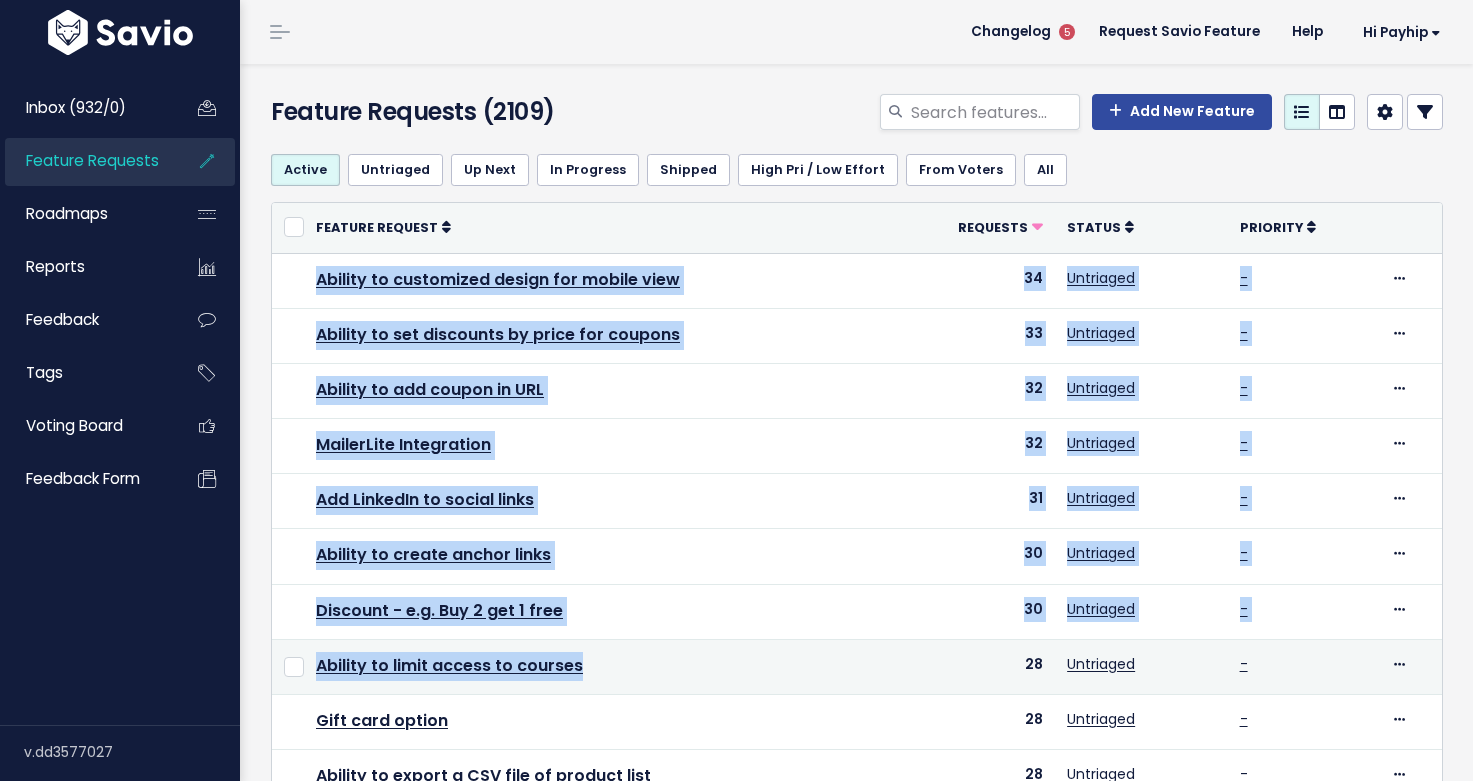 drag, startPoint x: 308, startPoint y: 263, endPoint x: 683, endPoint y: 662, distance: 547.5637 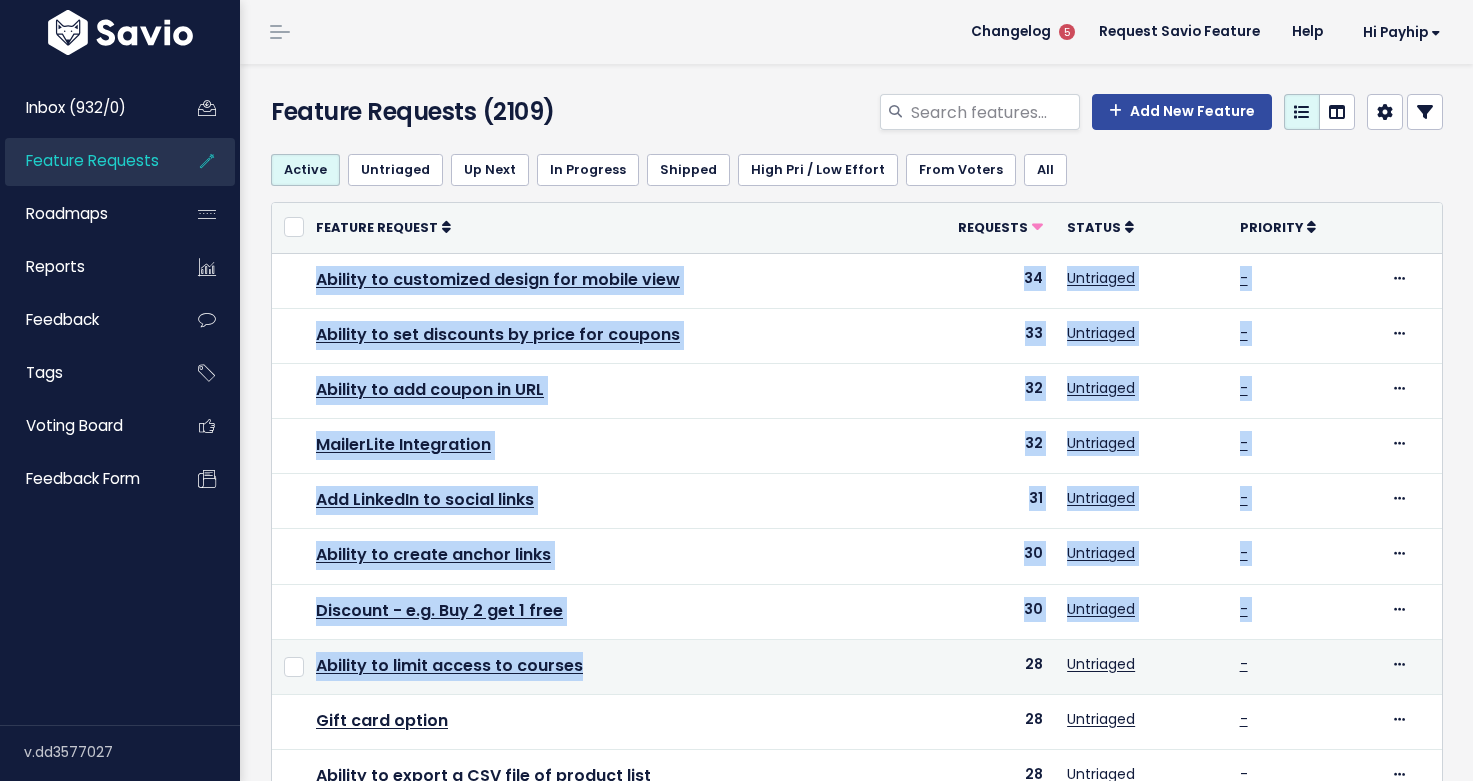 click on "Ability to customized design for mobile view
34
Untriaged
-
Edit
Upvote
Add to Roadmap
Merge
Delete
Ability to set discounts by price for coupons" at bounding box center (857, 804) 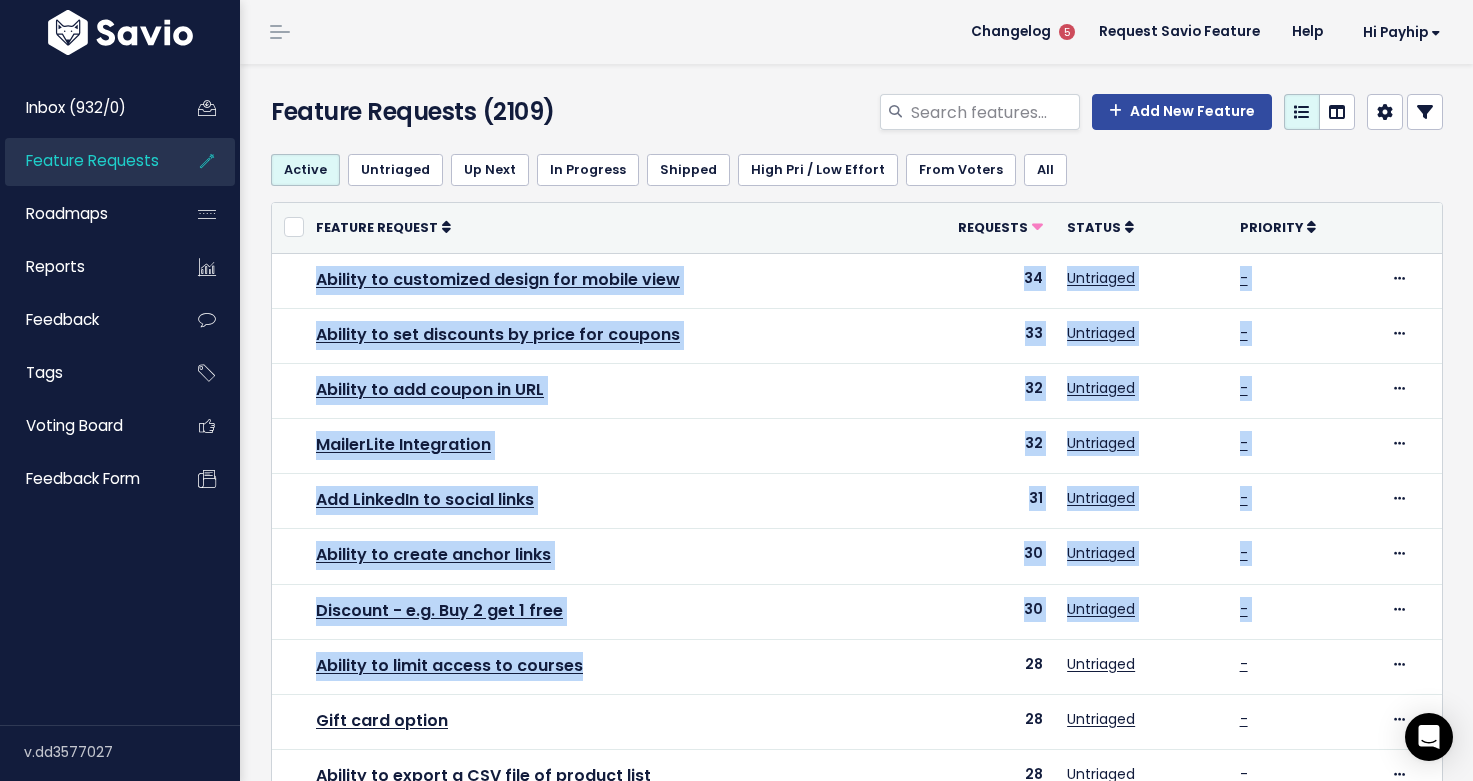 copy on "Ability to customized design for mobile view
34
Untriaged
-
Edit
Upvote
Add to Roadmap
Merge
Delete
Ability to set discounts by price for coupons
33
Untriaged
-
Edit
Upvote
Add to Roadmap
Merge
Delete
Ability to add coupon in URL
32
Untriaged
-
Edit
Upvote
Add to Roadmap
Merge
Delete
MailerLite Integration
32
Untriaged
-
Edit
Upvote
Add to Roadmap
Merge
Delete
Add LinkedIn to social links
31
Untriaged
-
Edit
Upvote
Add to Roadmap
Merge
Delete
..." 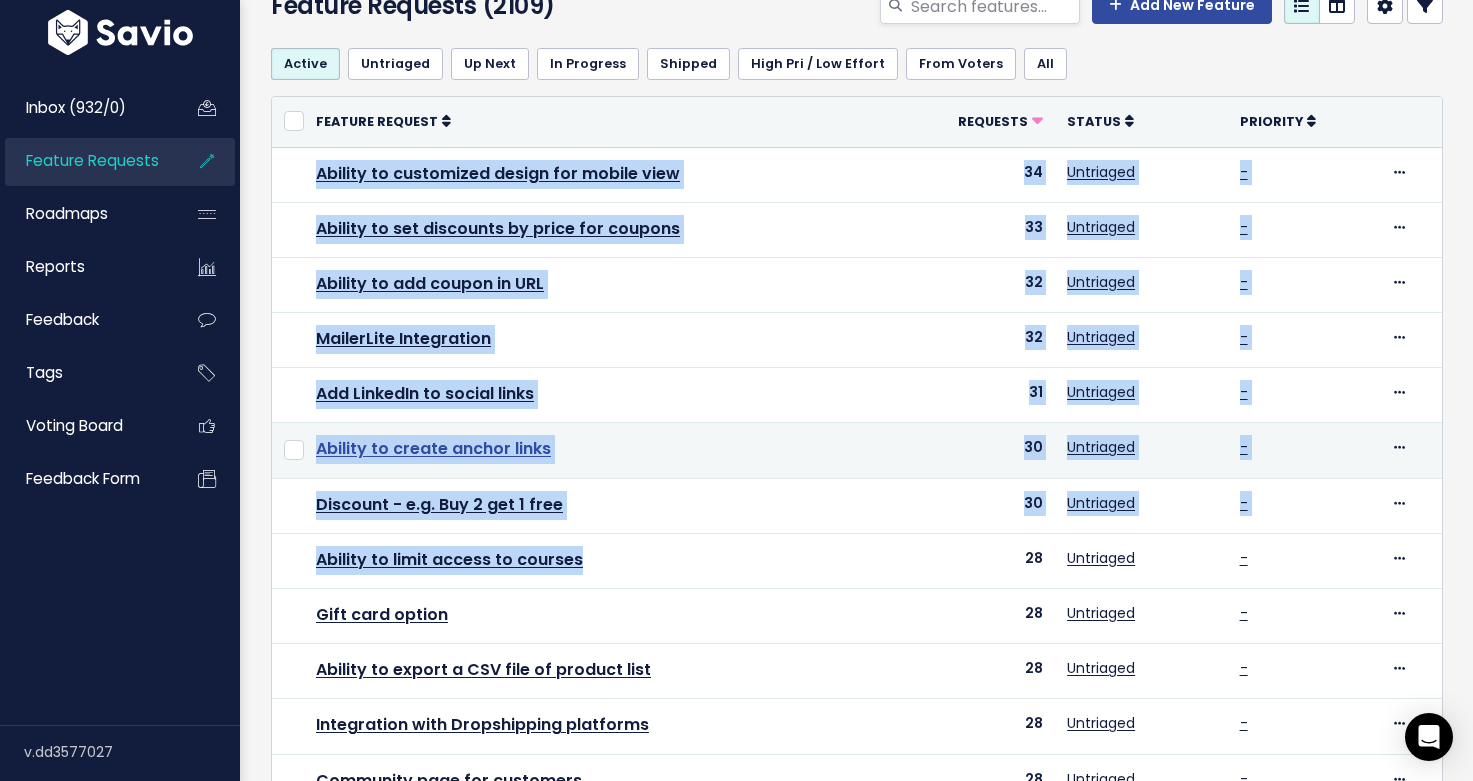 scroll, scrollTop: 207, scrollLeft: 0, axis: vertical 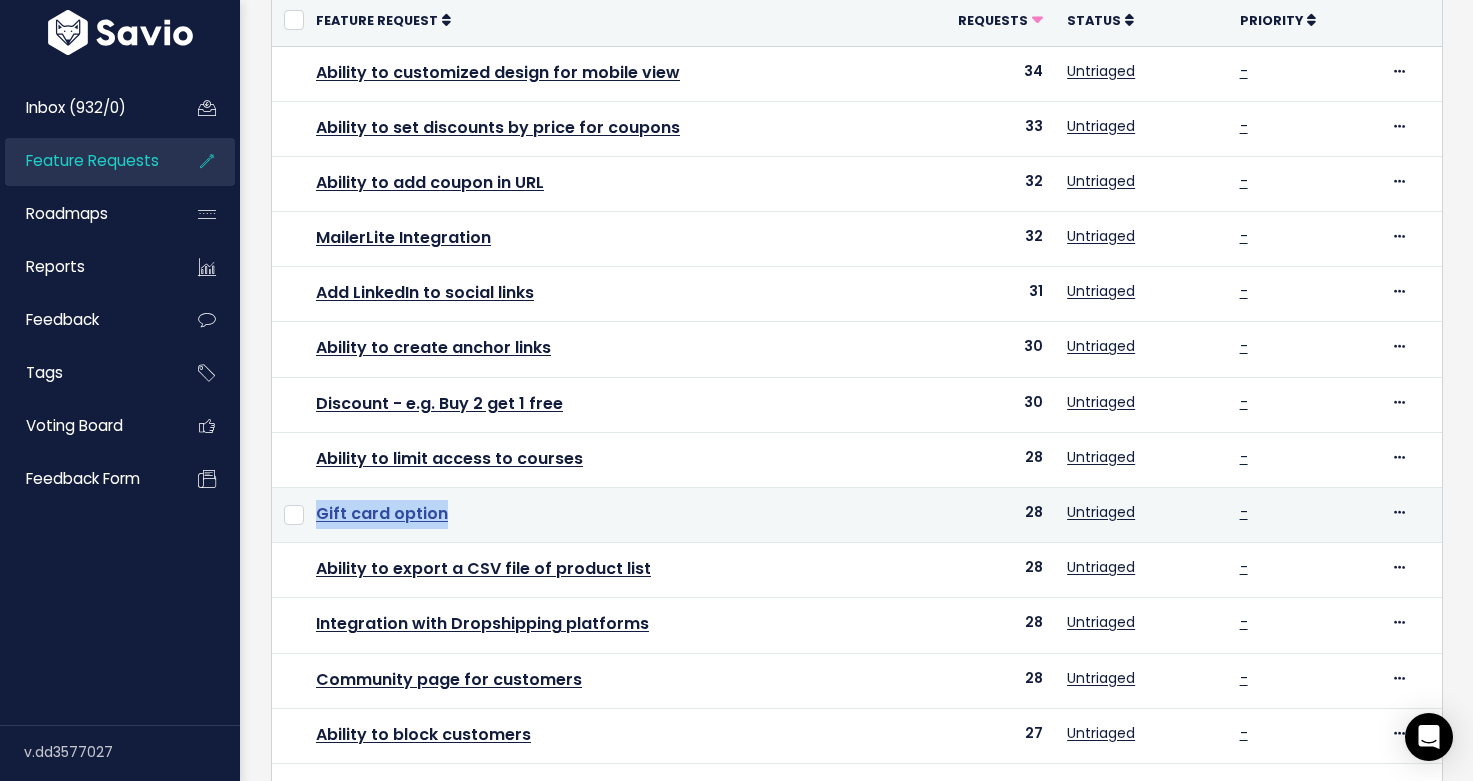 drag, startPoint x: 463, startPoint y: 511, endPoint x: 317, endPoint y: 511, distance: 146 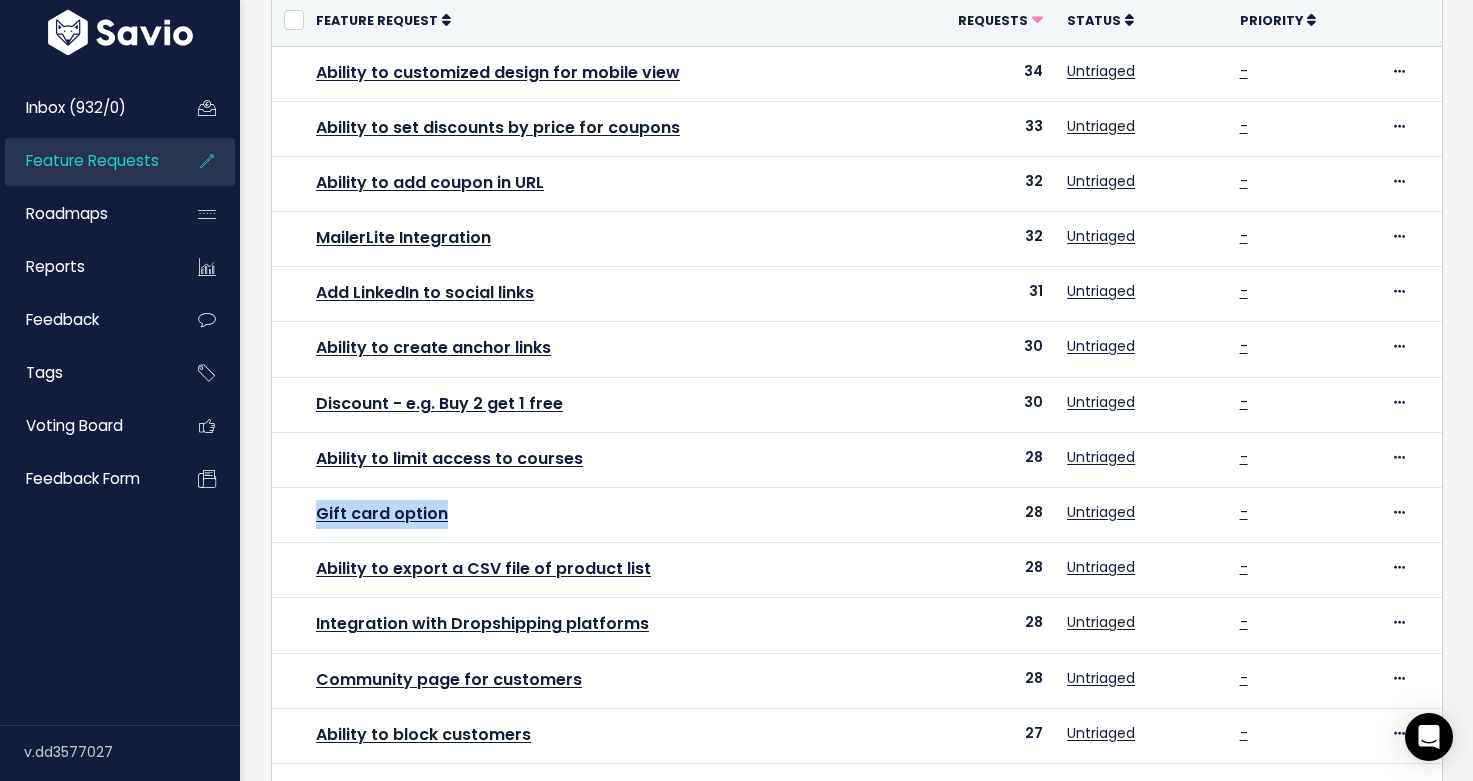 copy on "Gift card option" 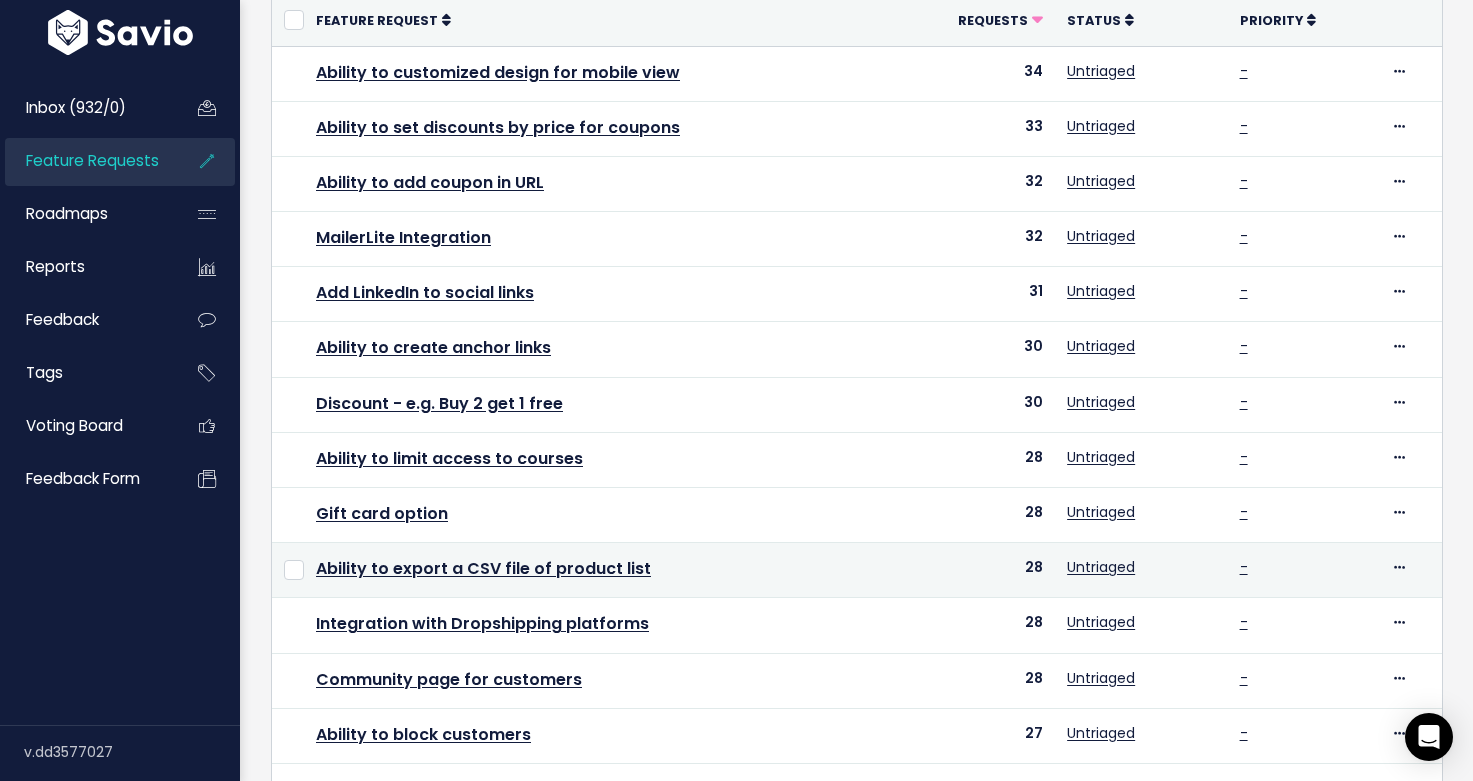 click on "Ability to export a CSV file of product list" at bounding box center [598, 570] 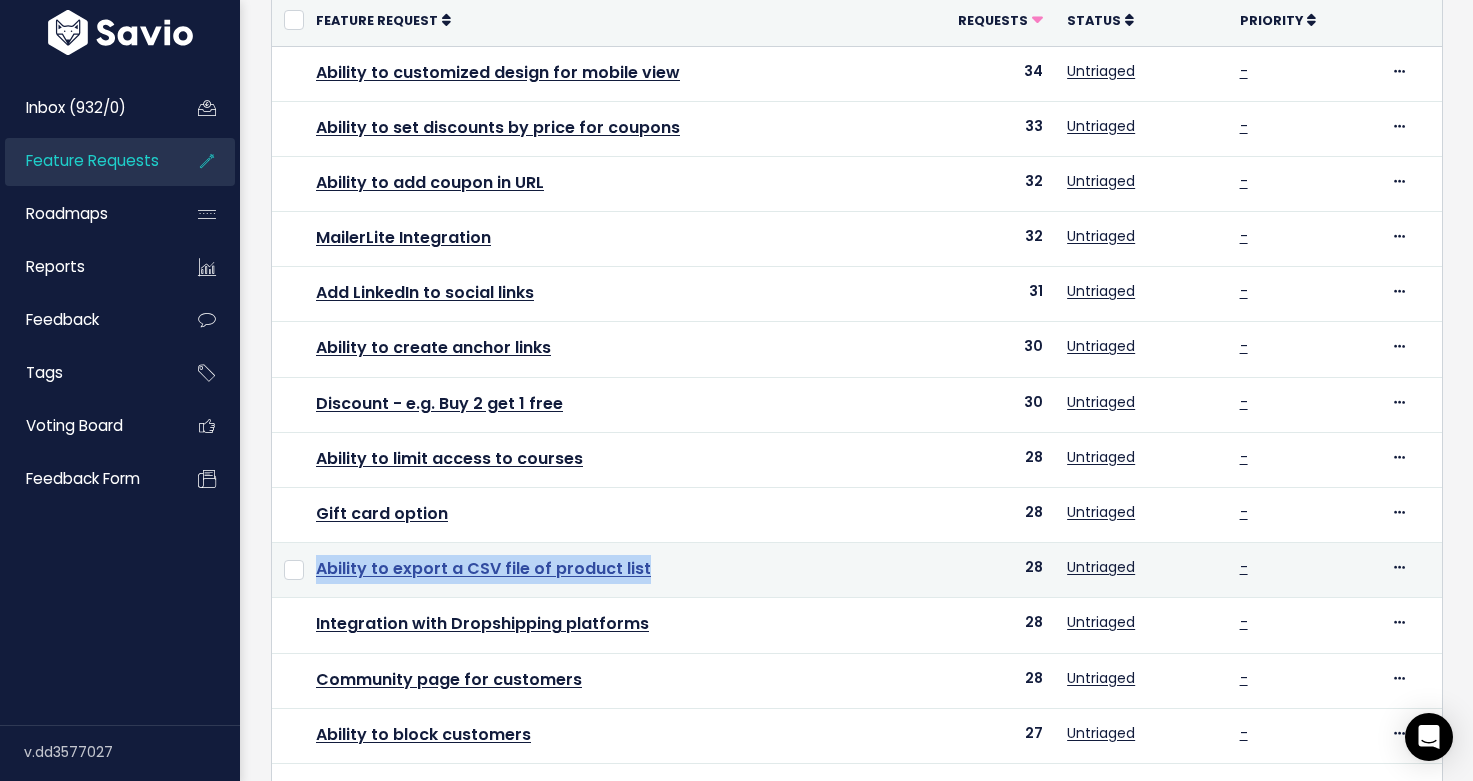 drag, startPoint x: 670, startPoint y: 566, endPoint x: 319, endPoint y: 559, distance: 351.0698 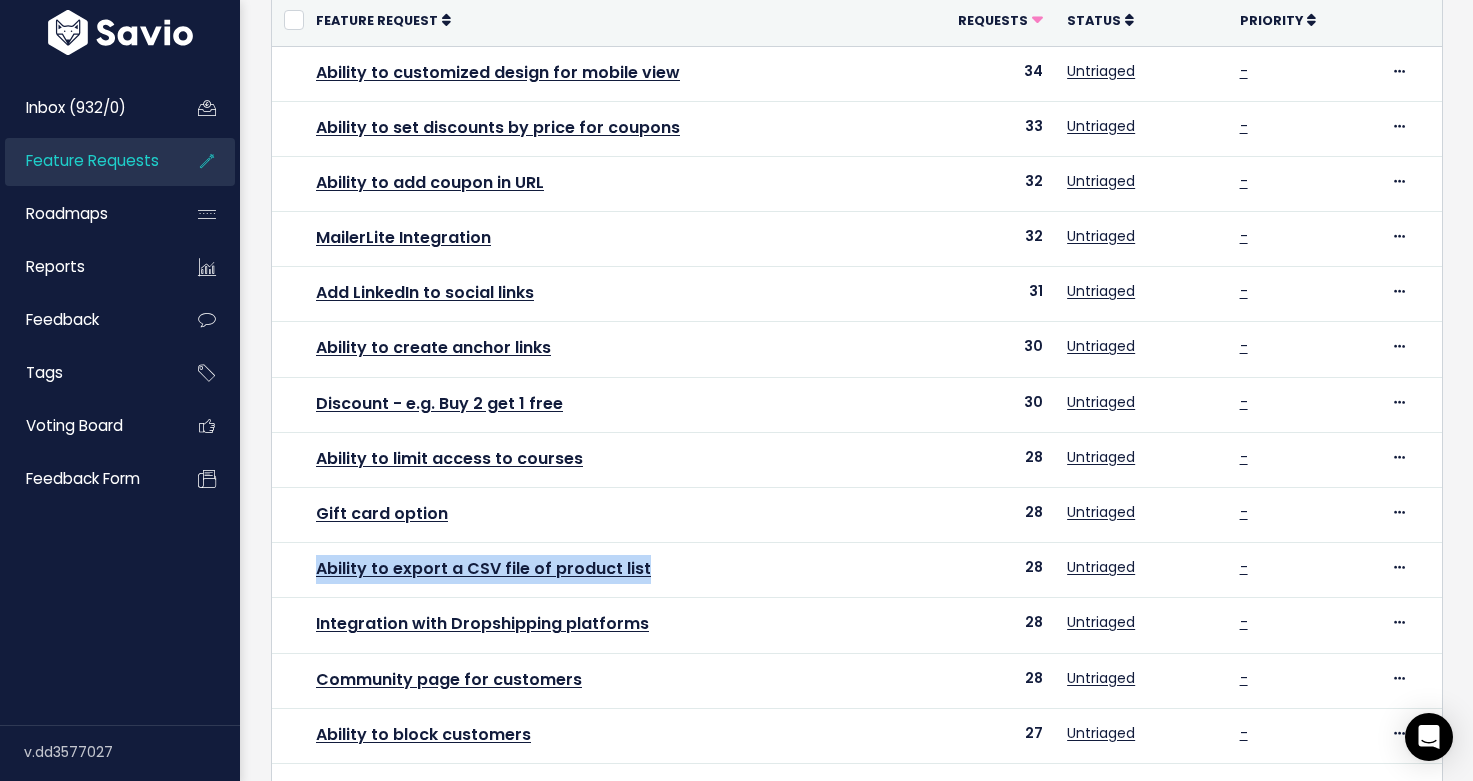 copy on "Ability to export a CSV file of product list" 